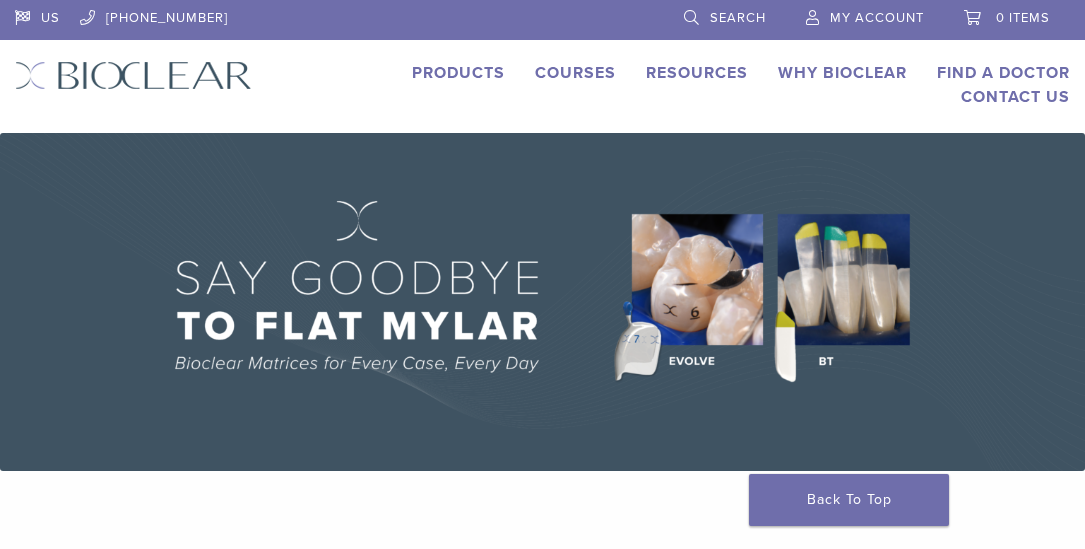 scroll, scrollTop: 0, scrollLeft: 0, axis: both 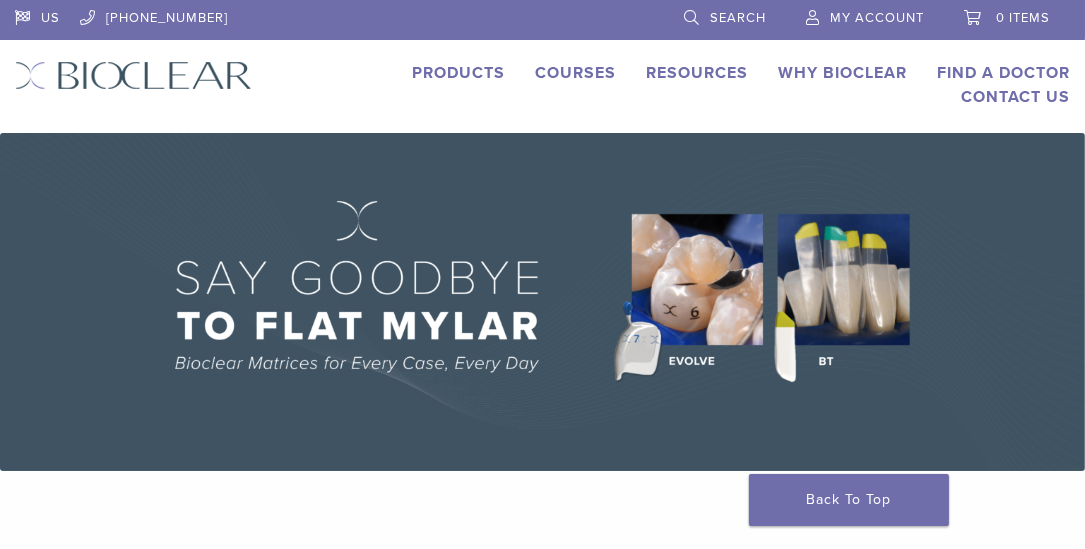 click on "Products" at bounding box center [458, 73] 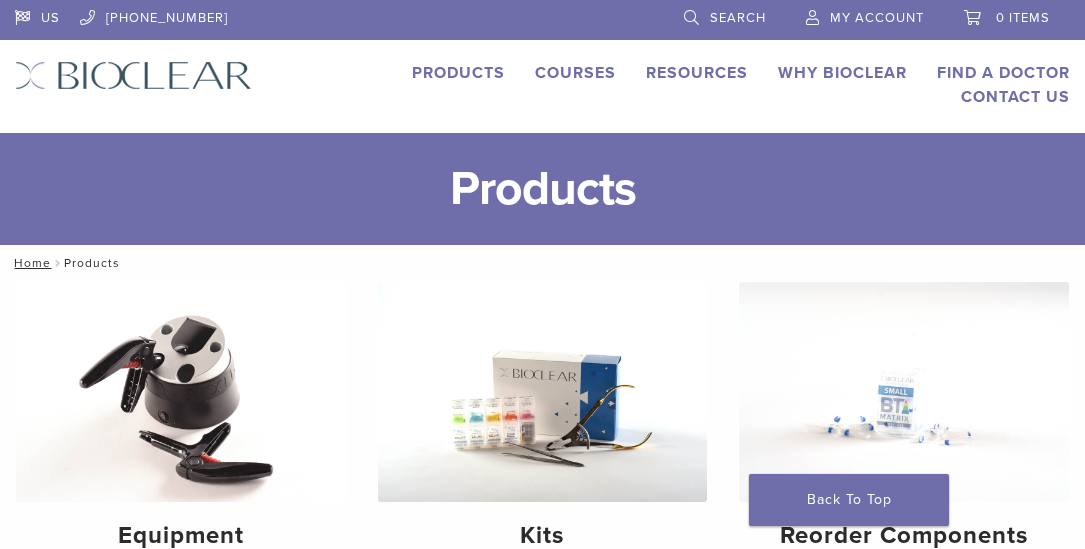 scroll, scrollTop: 0, scrollLeft: 0, axis: both 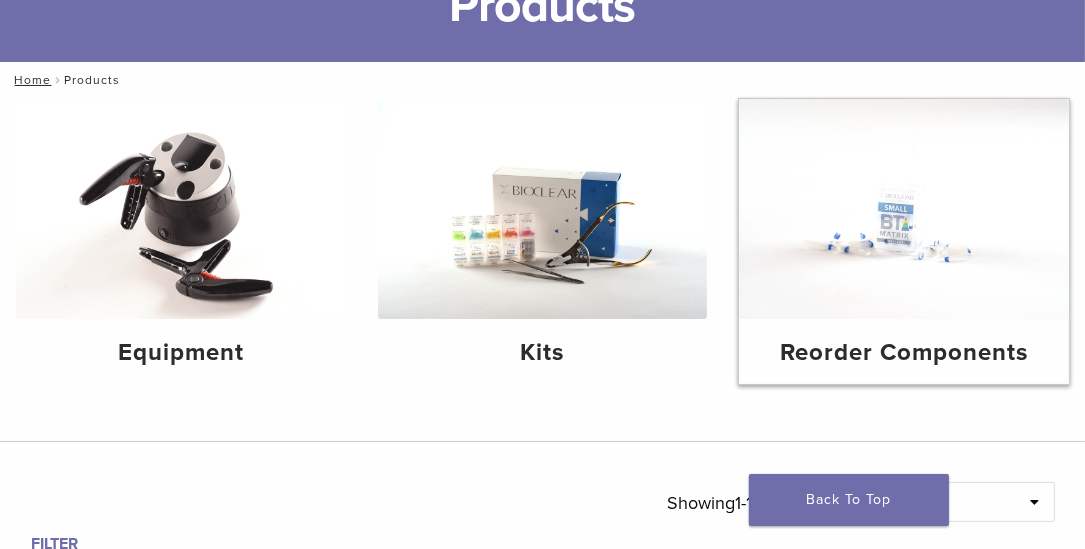 click at bounding box center (904, 209) 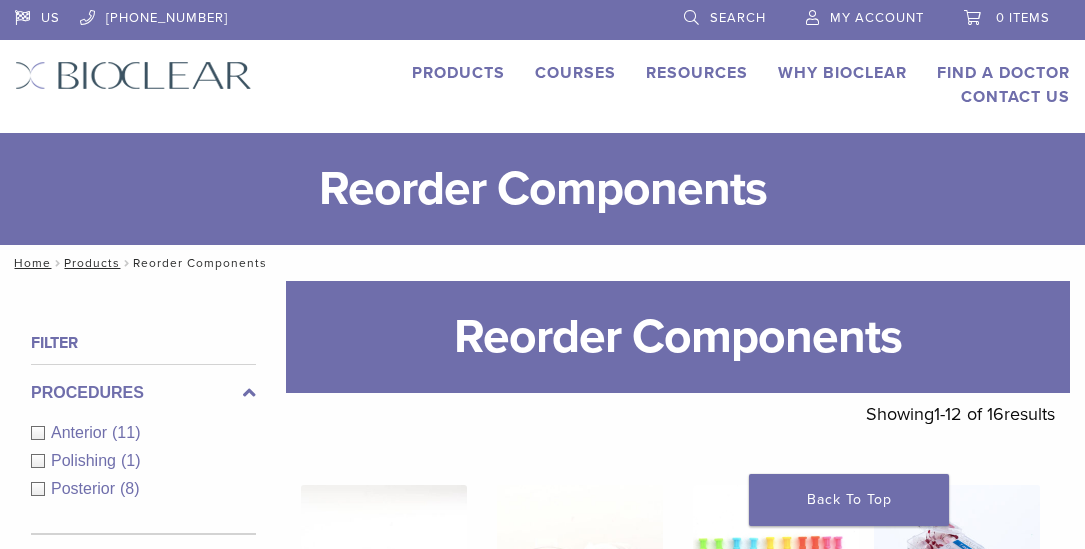 scroll, scrollTop: 0, scrollLeft: 0, axis: both 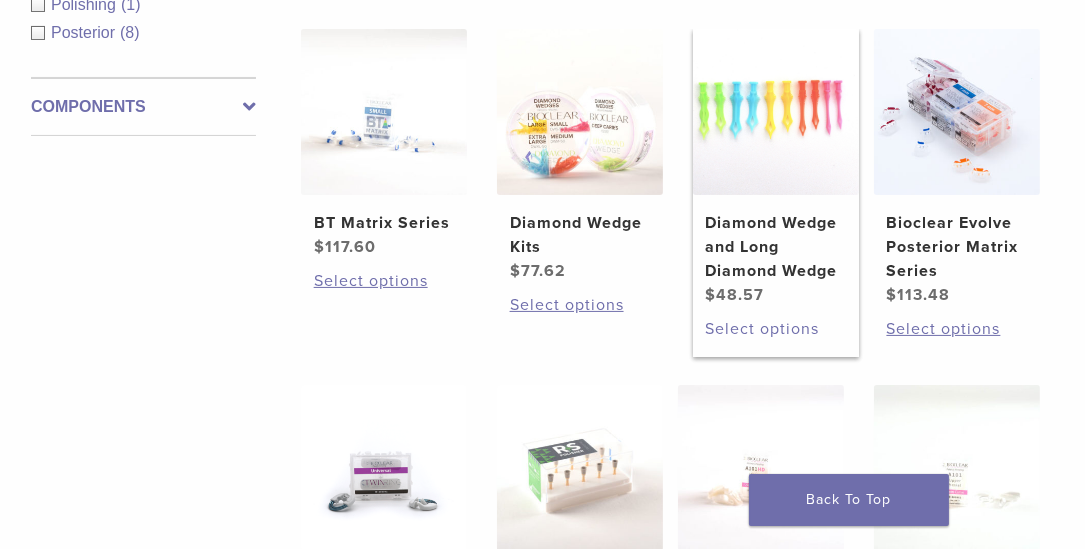 click on "Select options" at bounding box center [776, 329] 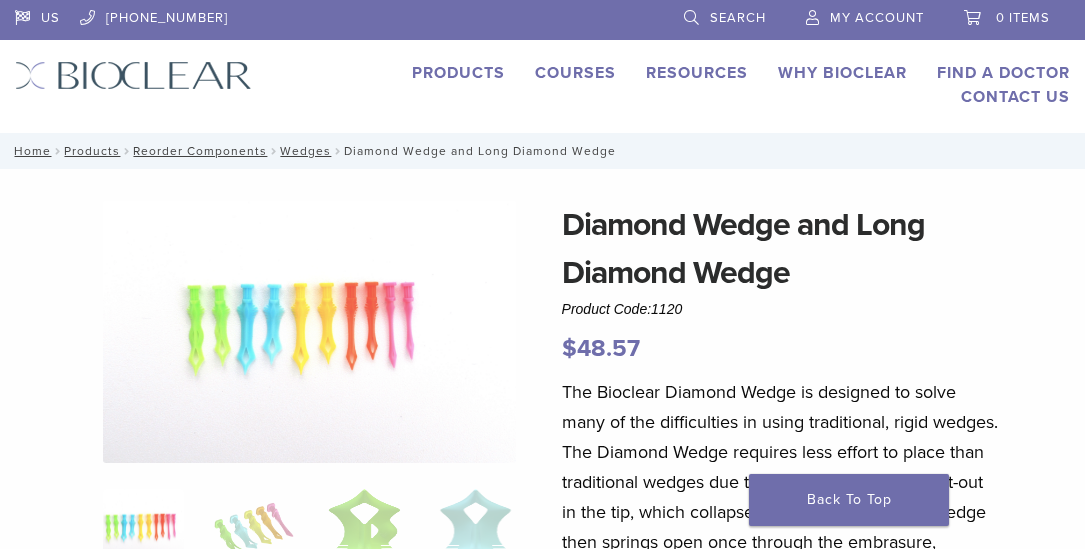 scroll, scrollTop: 0, scrollLeft: 0, axis: both 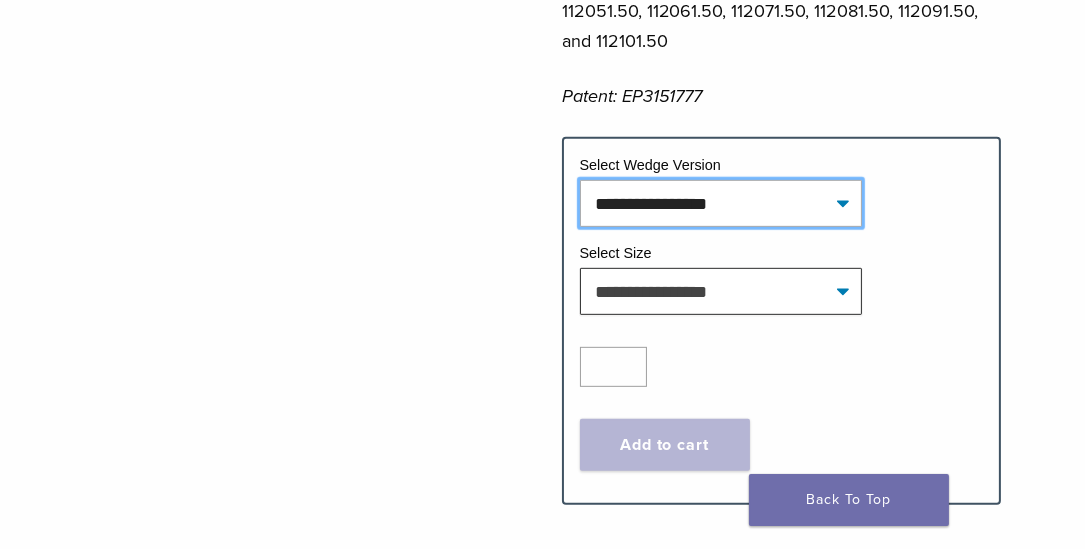 click on "**********" at bounding box center [721, 203] 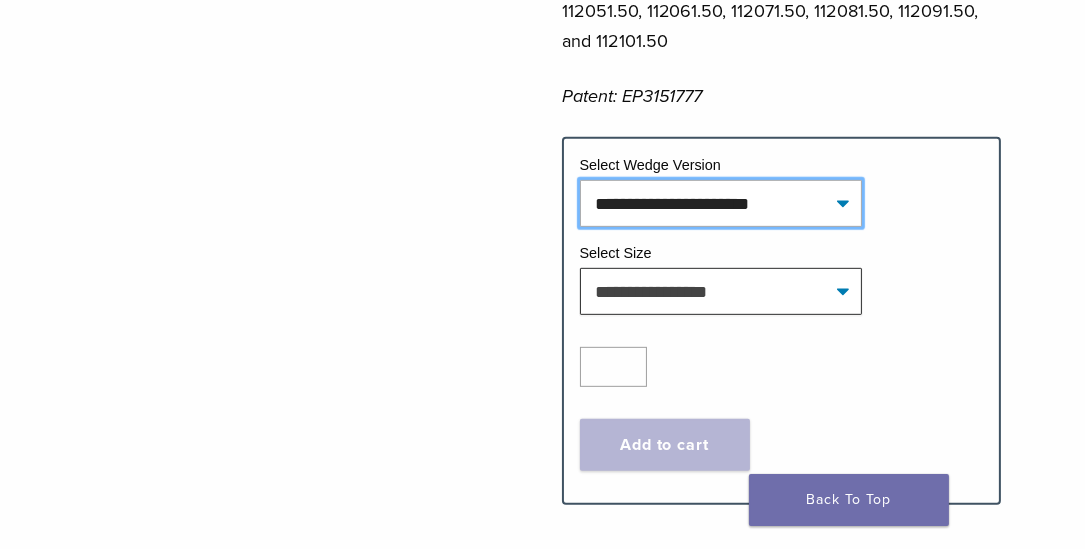 click on "**********" at bounding box center (721, 203) 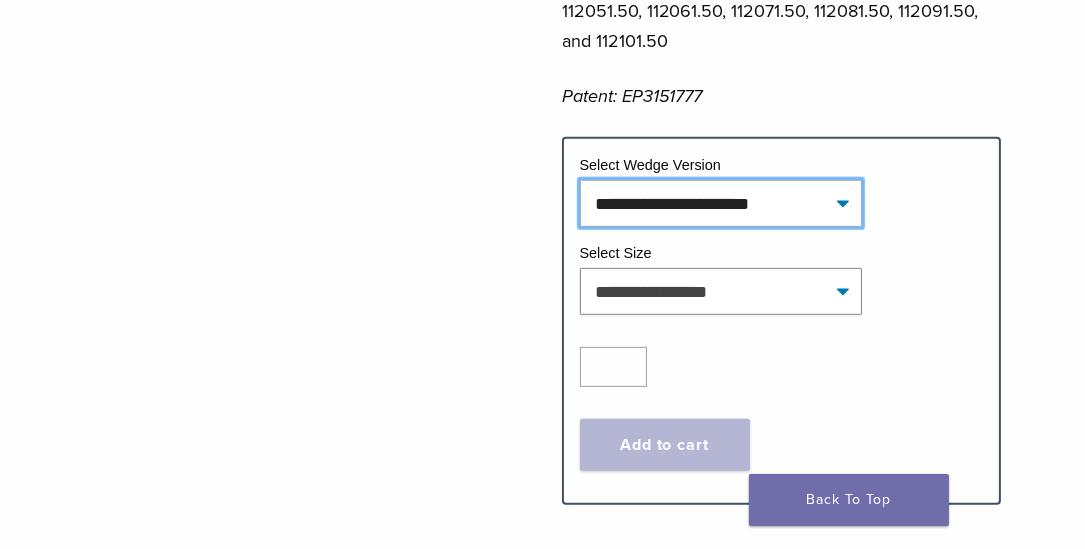 select on "**********" 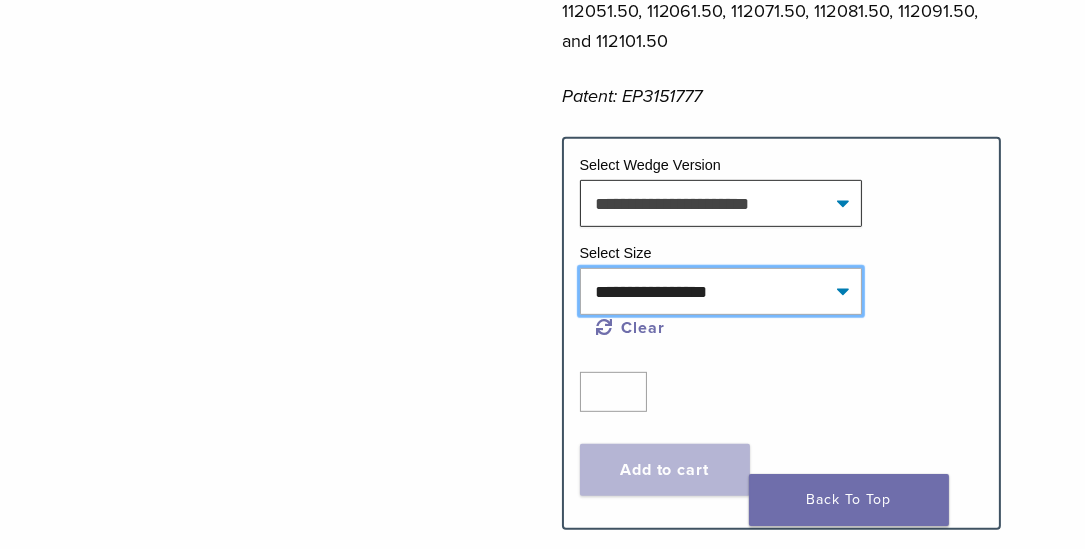 click on "**********" at bounding box center [721, 291] 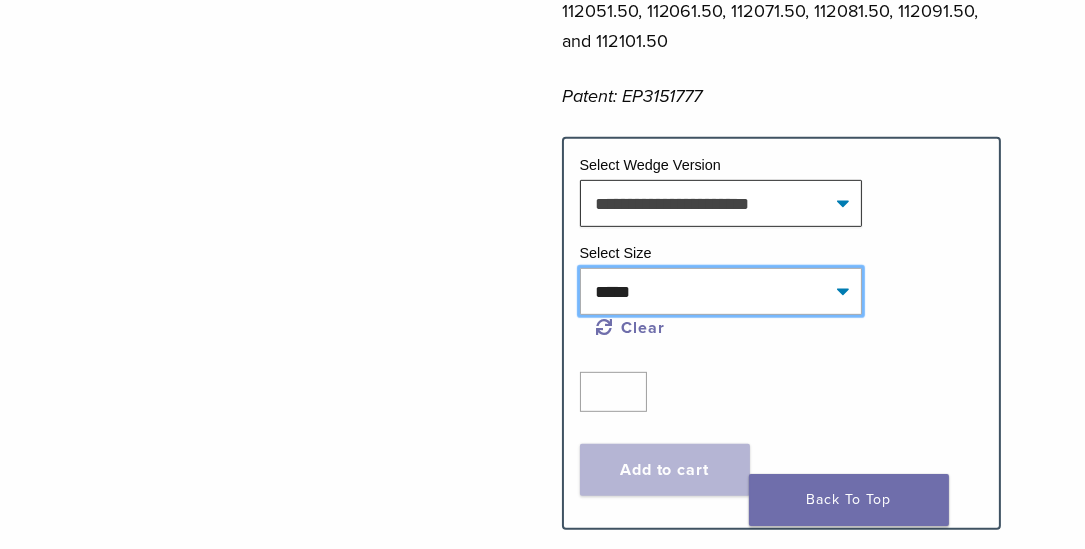 click on "**********" at bounding box center [721, 291] 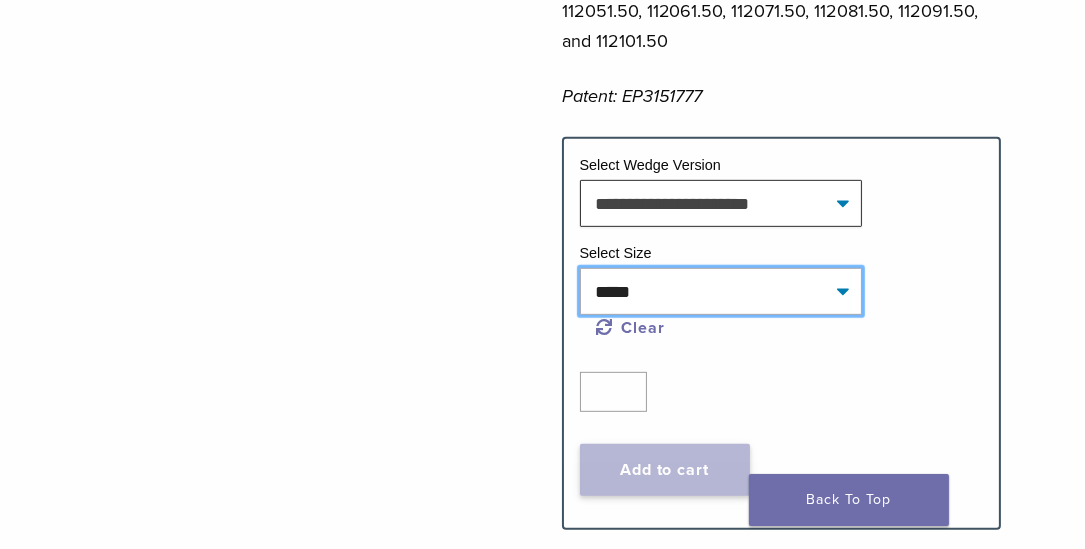 select on "**********" 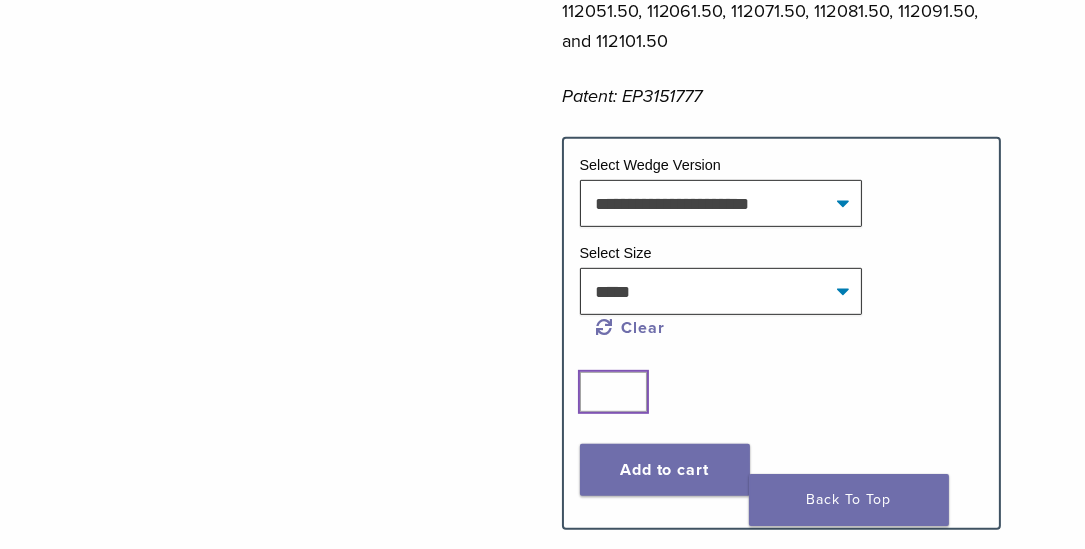 click on "*" at bounding box center (614, 392) 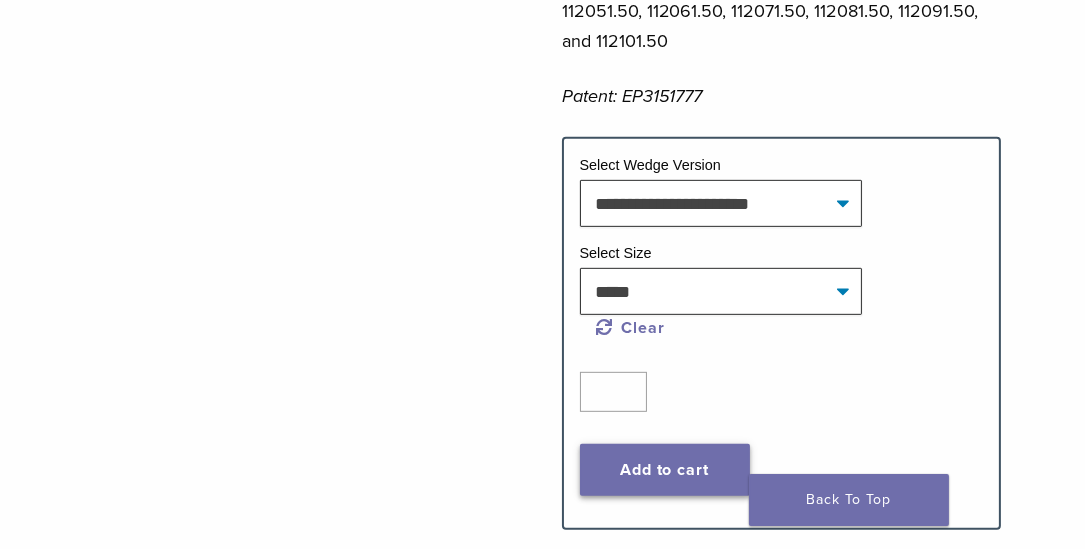 click on "Add to cart" at bounding box center (665, 470) 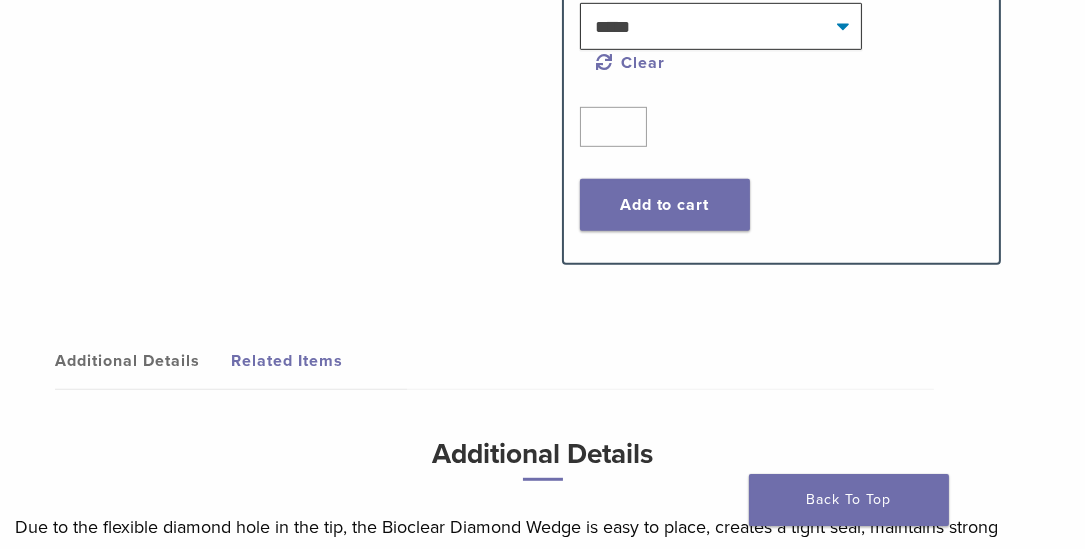 scroll, scrollTop: 1334, scrollLeft: 0, axis: vertical 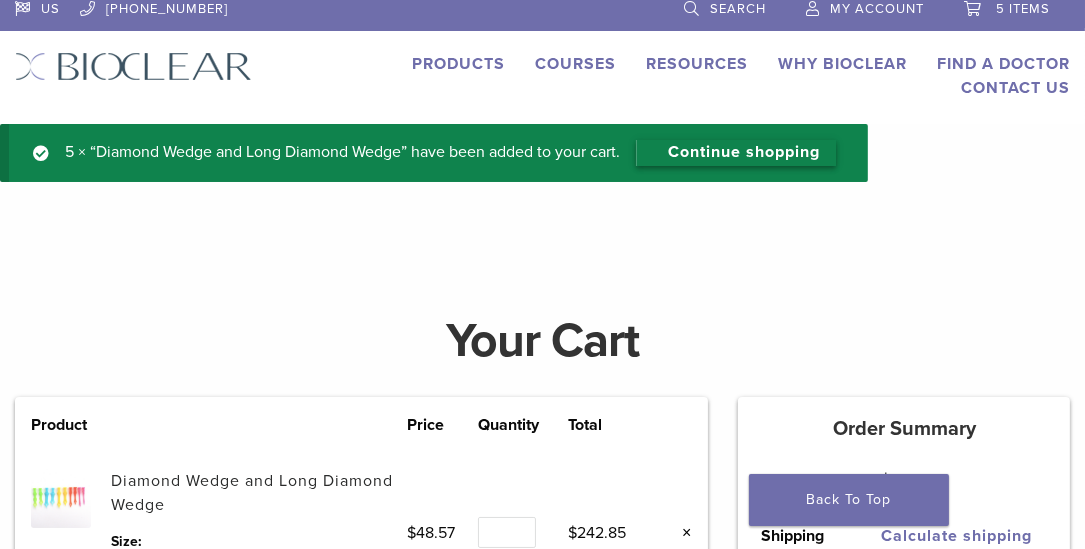 click on "Continue shopping" at bounding box center [736, 153] 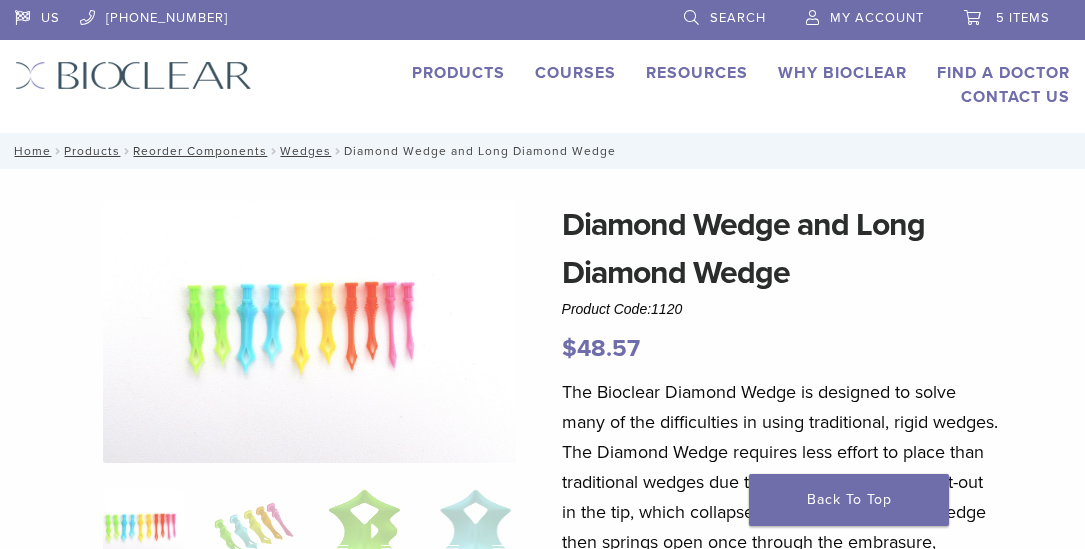 scroll, scrollTop: 0, scrollLeft: 0, axis: both 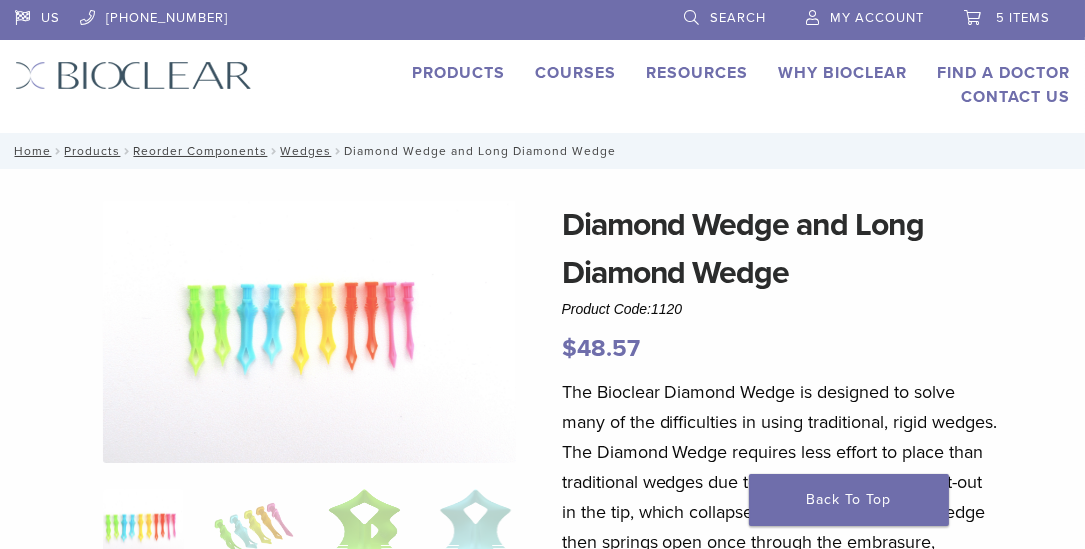 click on "Products" at bounding box center (458, 73) 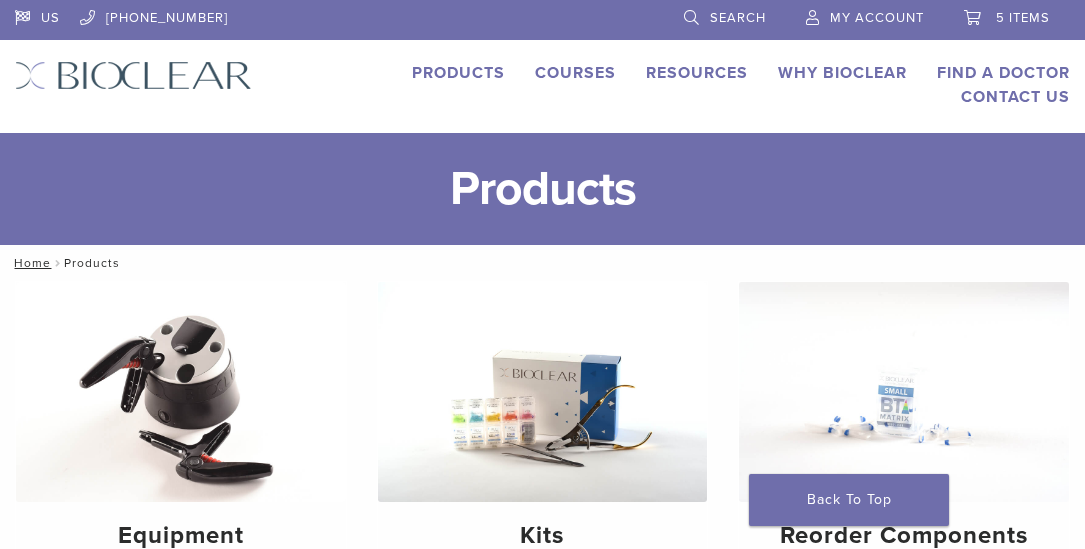 scroll, scrollTop: 0, scrollLeft: 0, axis: both 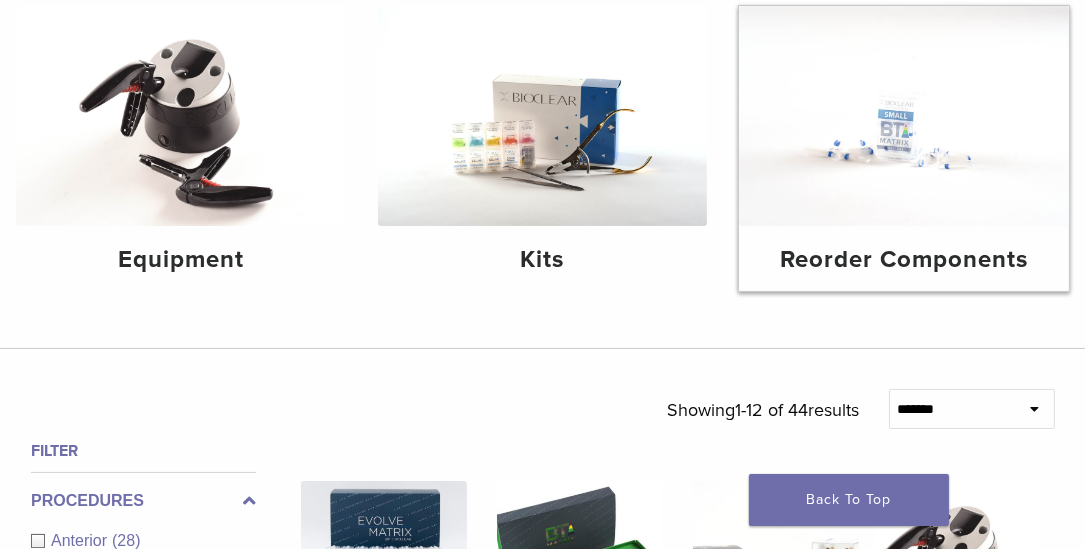 click at bounding box center [904, 116] 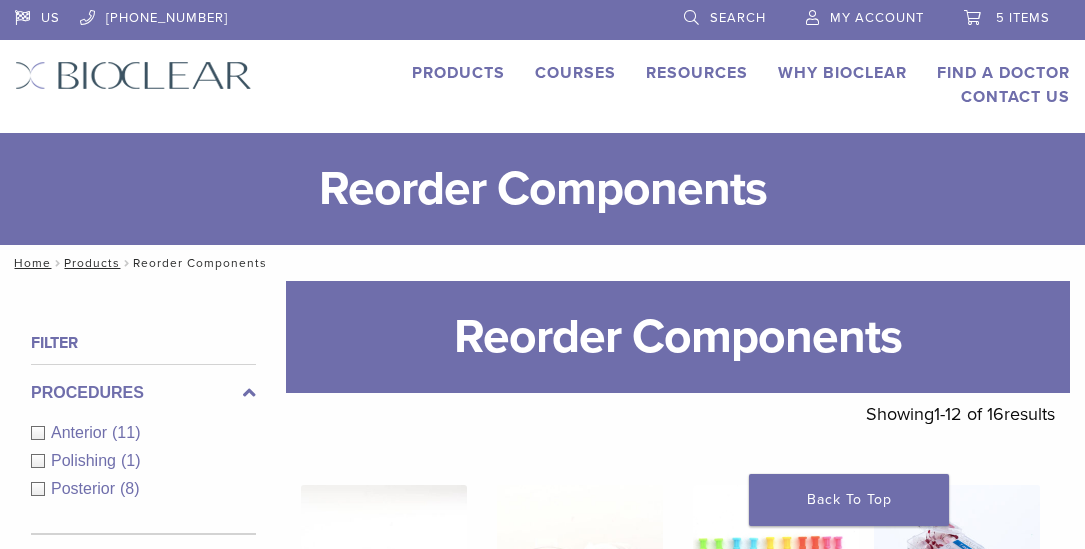scroll, scrollTop: 0, scrollLeft: 0, axis: both 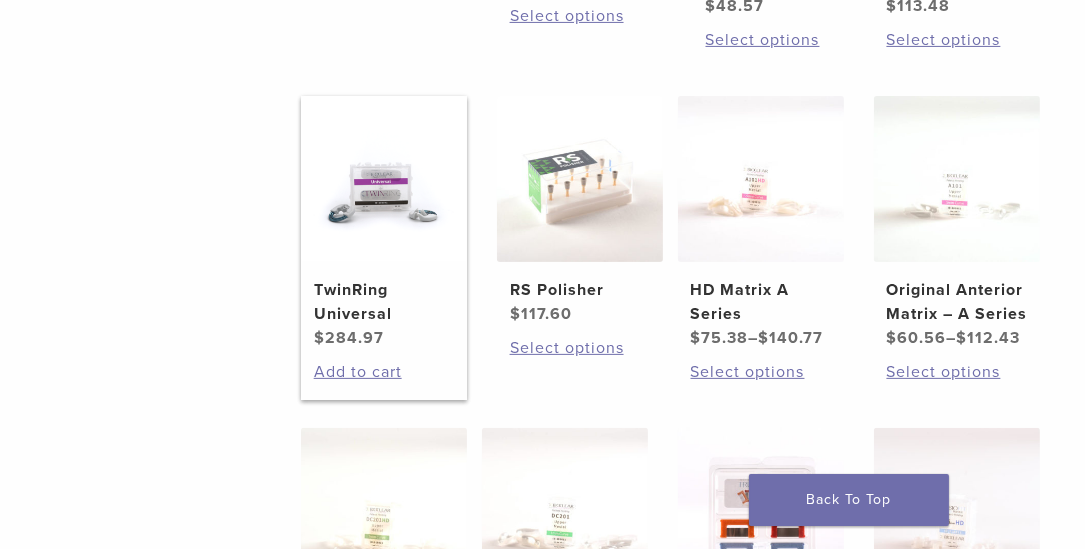 click on "TwinRing Universal" at bounding box center [384, 302] 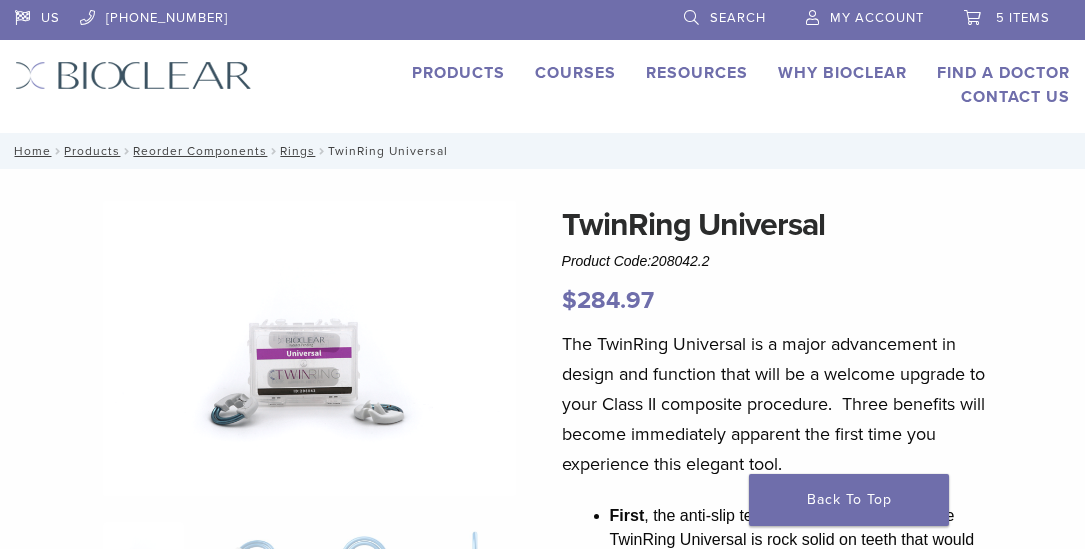 scroll, scrollTop: 0, scrollLeft: 0, axis: both 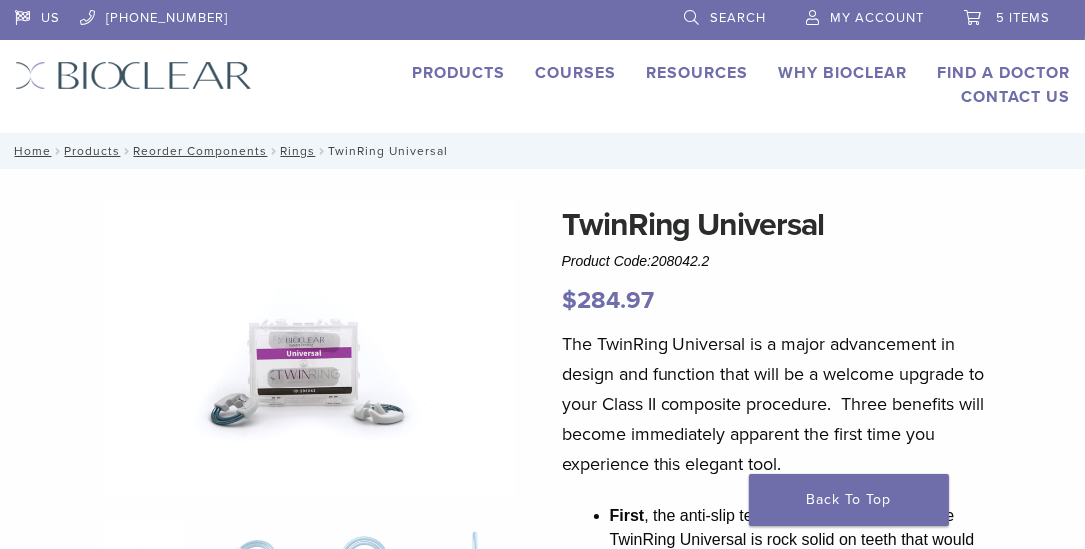 click on "Products" at bounding box center (458, 73) 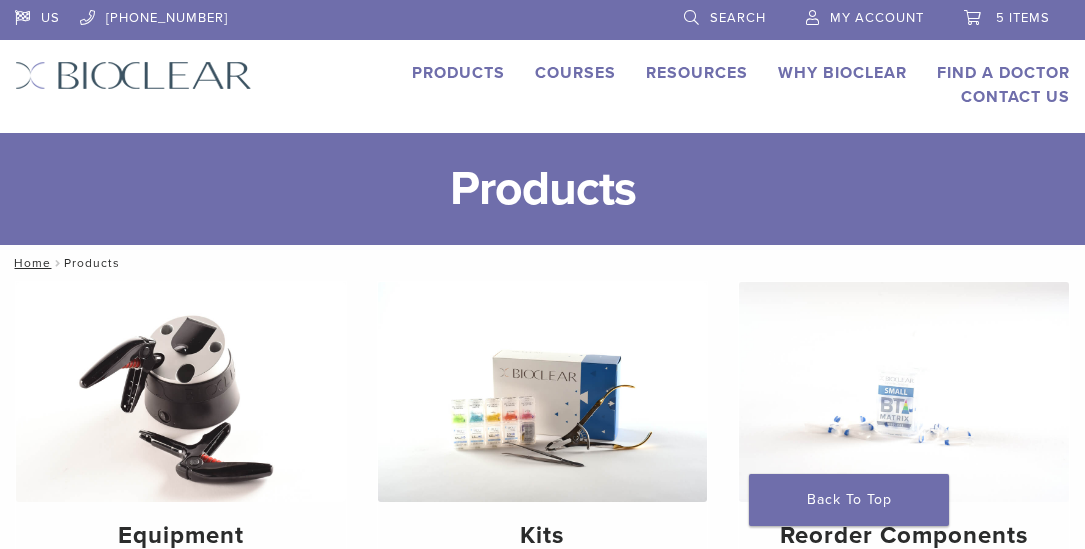 scroll, scrollTop: 0, scrollLeft: 0, axis: both 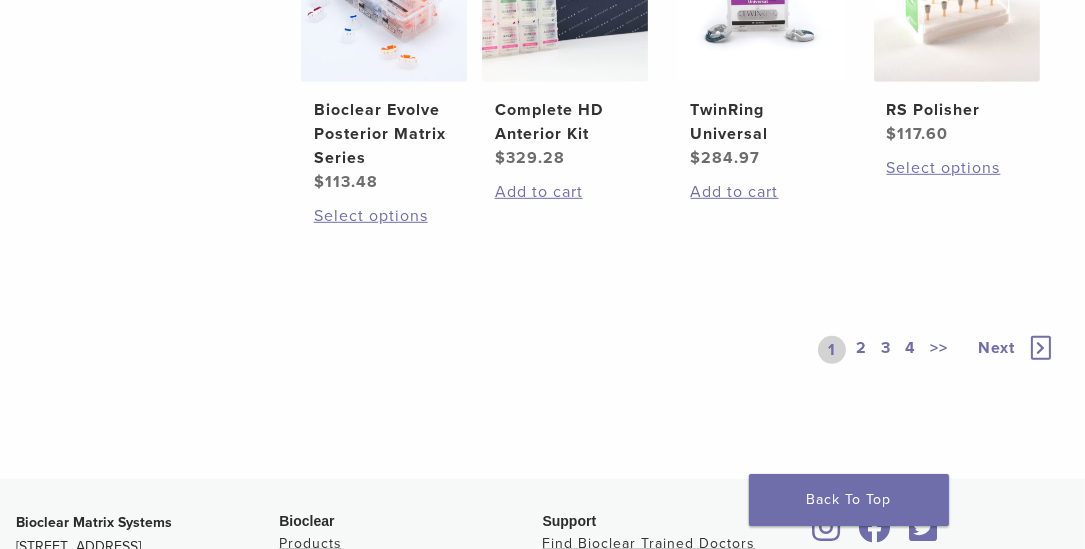 click on "2" at bounding box center [861, 350] 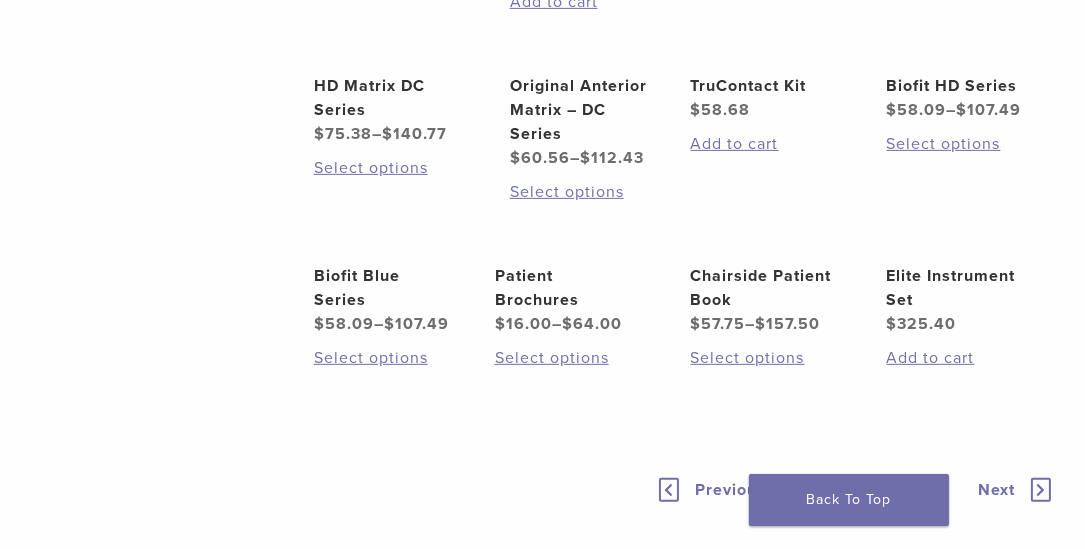 scroll, scrollTop: 1062, scrollLeft: 0, axis: vertical 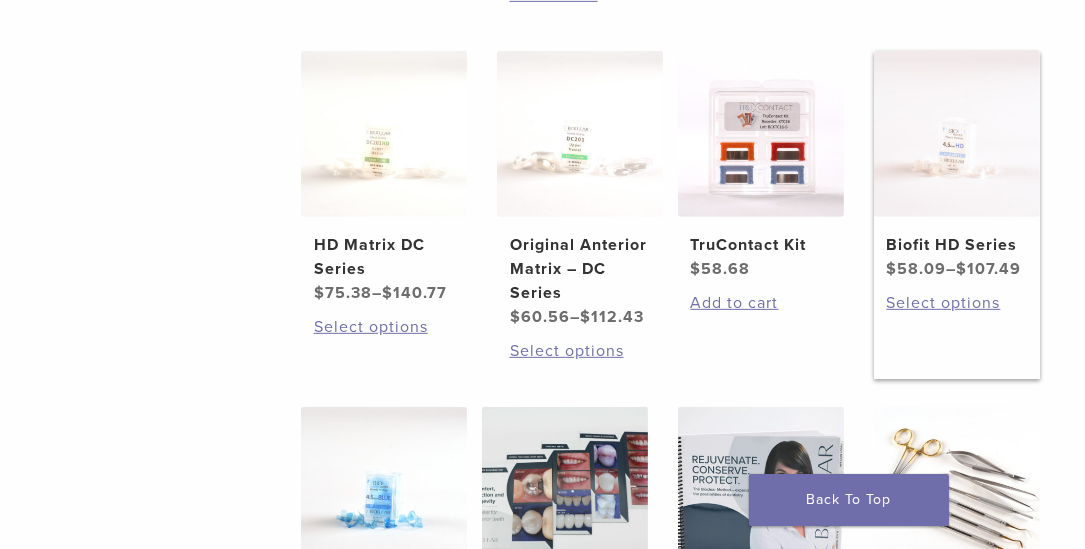 click on "Biofit HD Series" at bounding box center [957, 245] 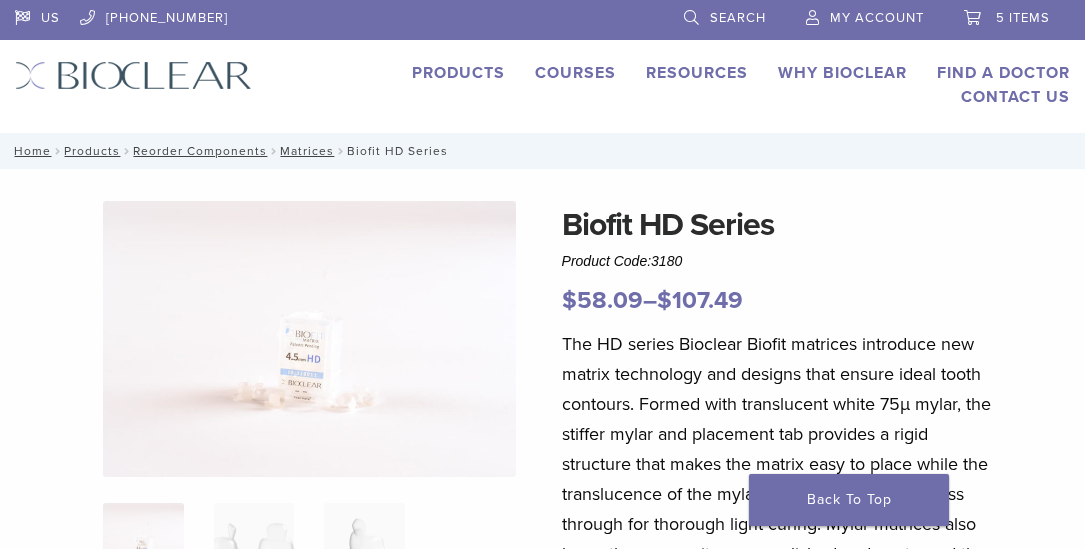 scroll, scrollTop: 0, scrollLeft: 0, axis: both 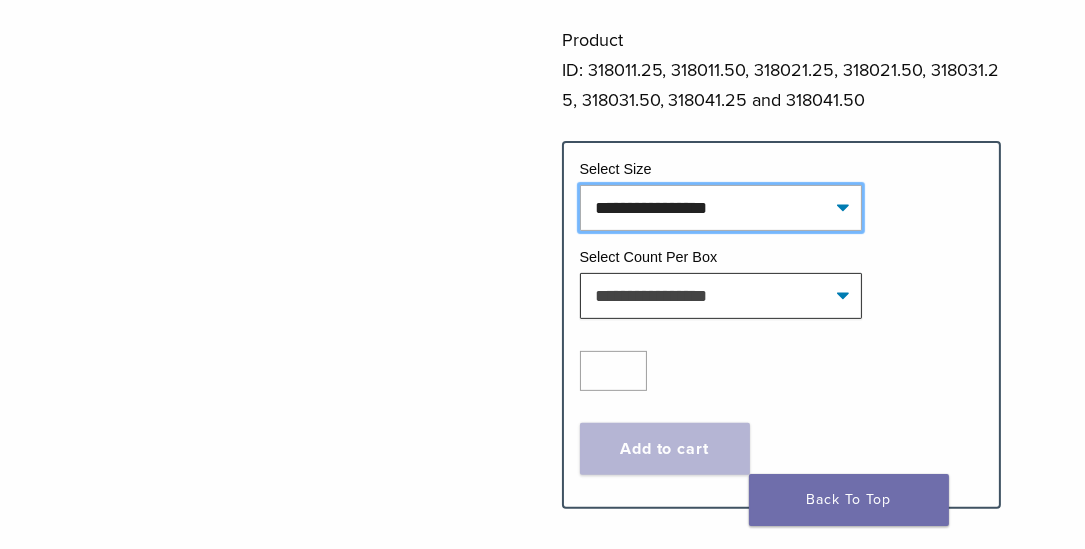 click on "**********" 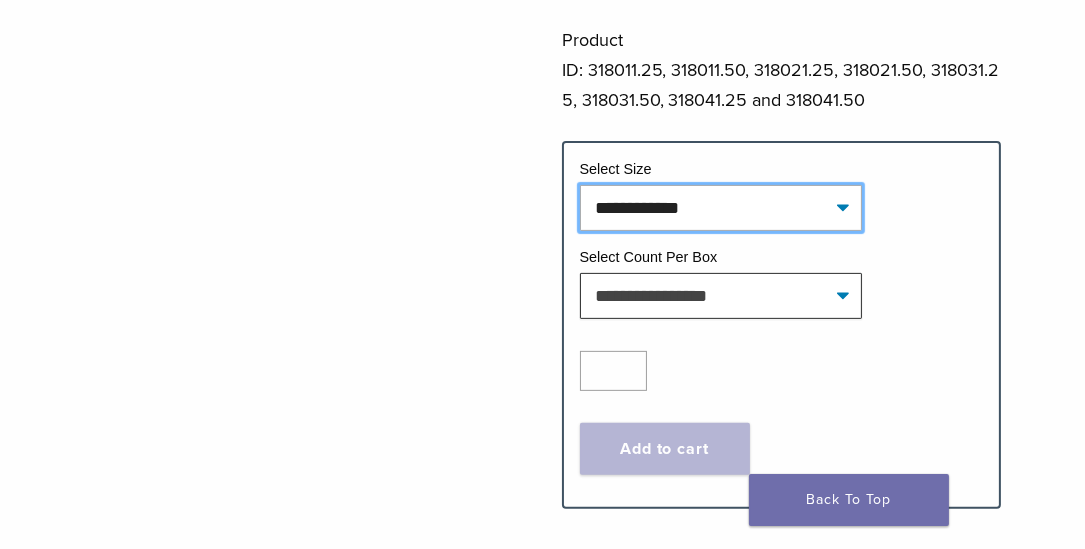 click on "**********" 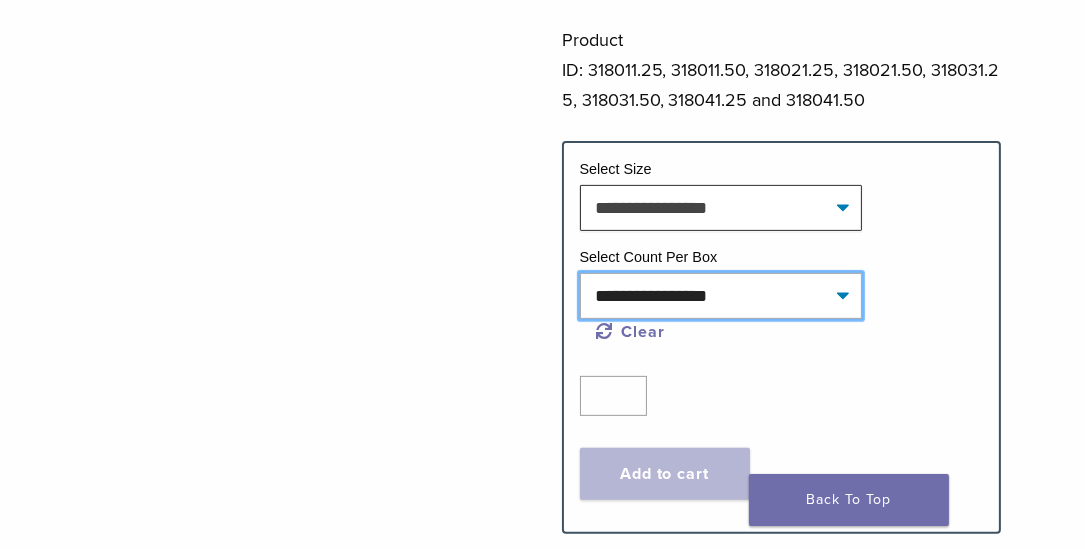 click on "**********" 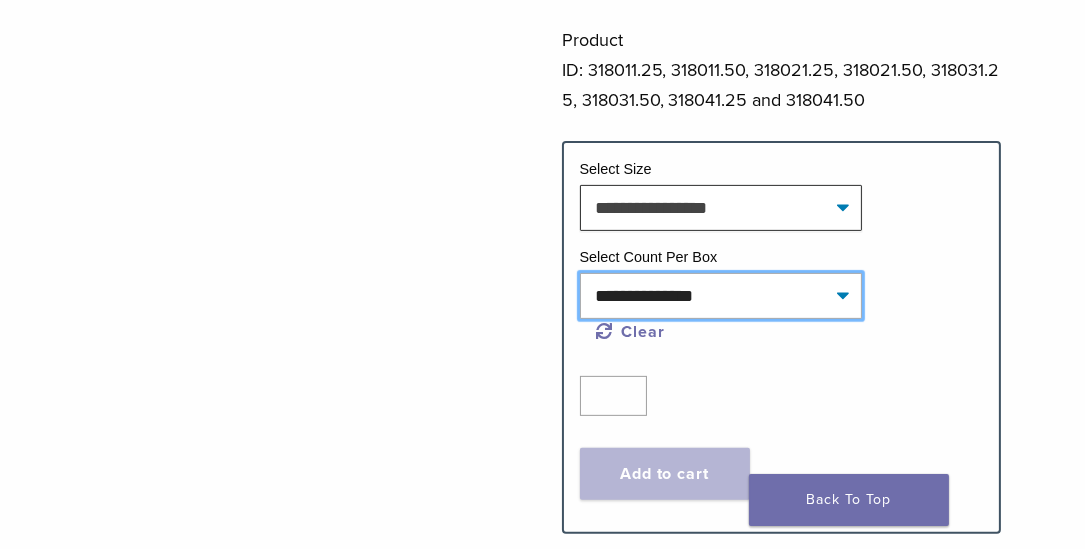 click on "**********" 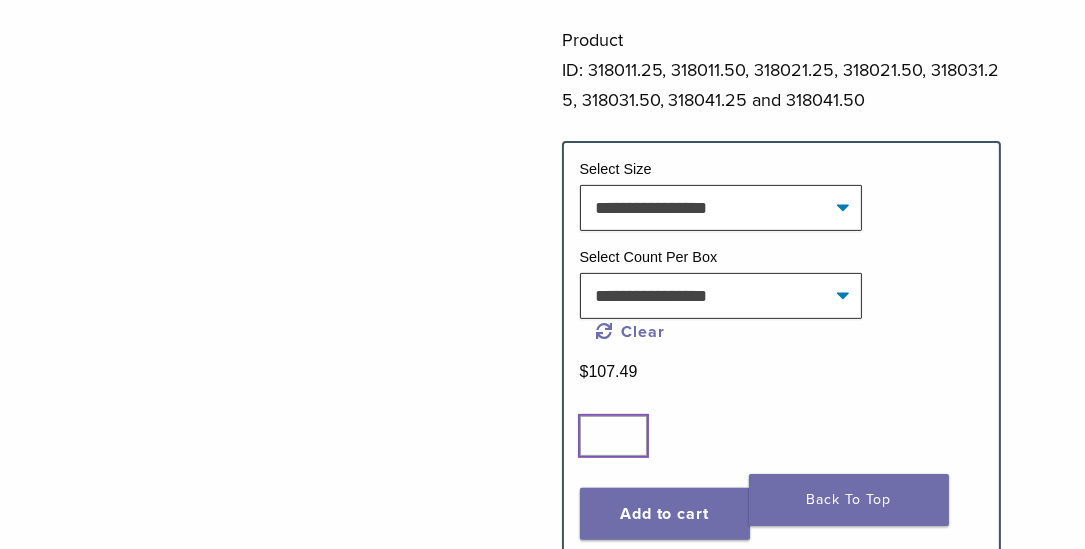 click on "*" 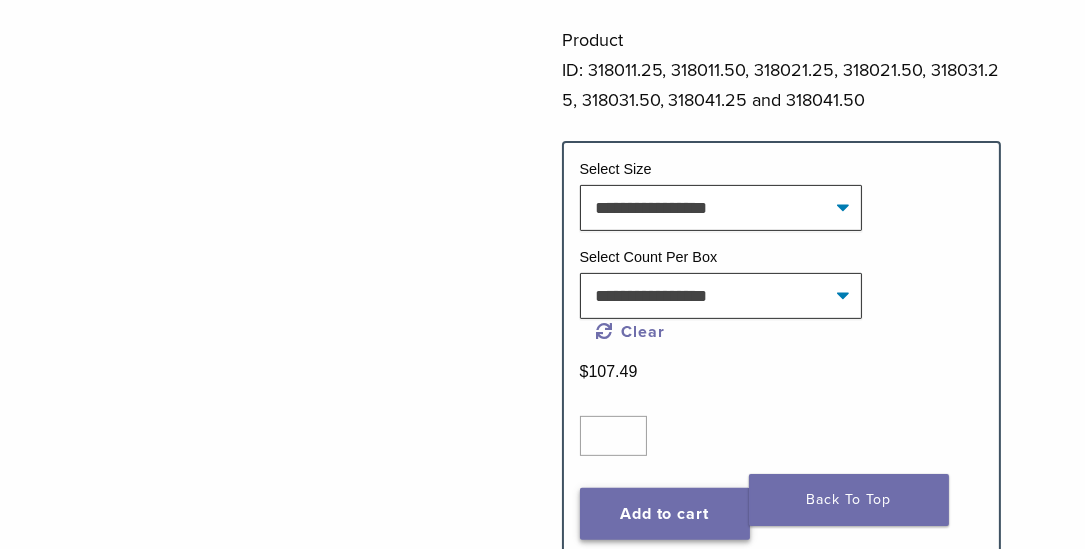 click on "Add to cart" 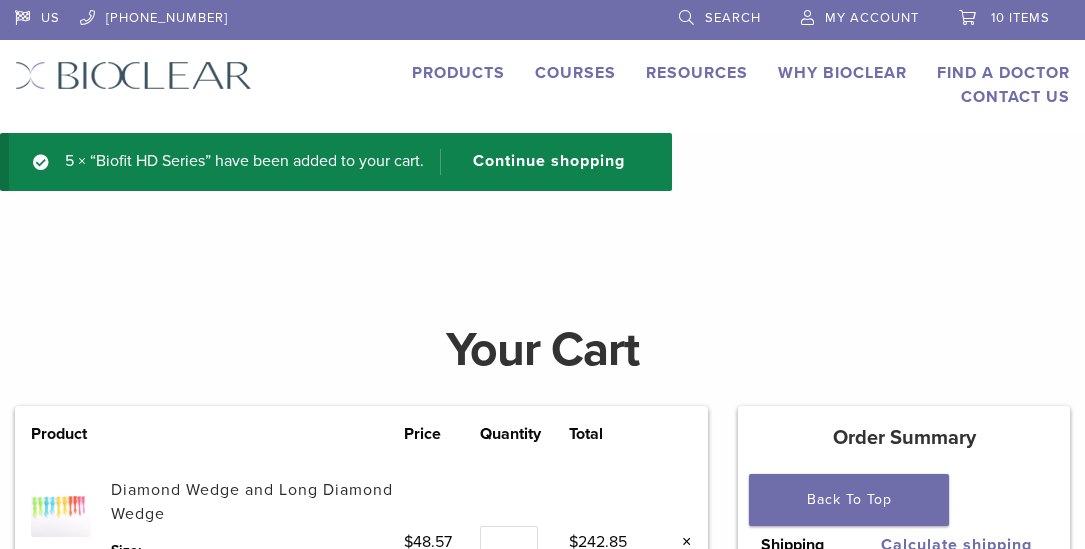 scroll, scrollTop: 0, scrollLeft: 0, axis: both 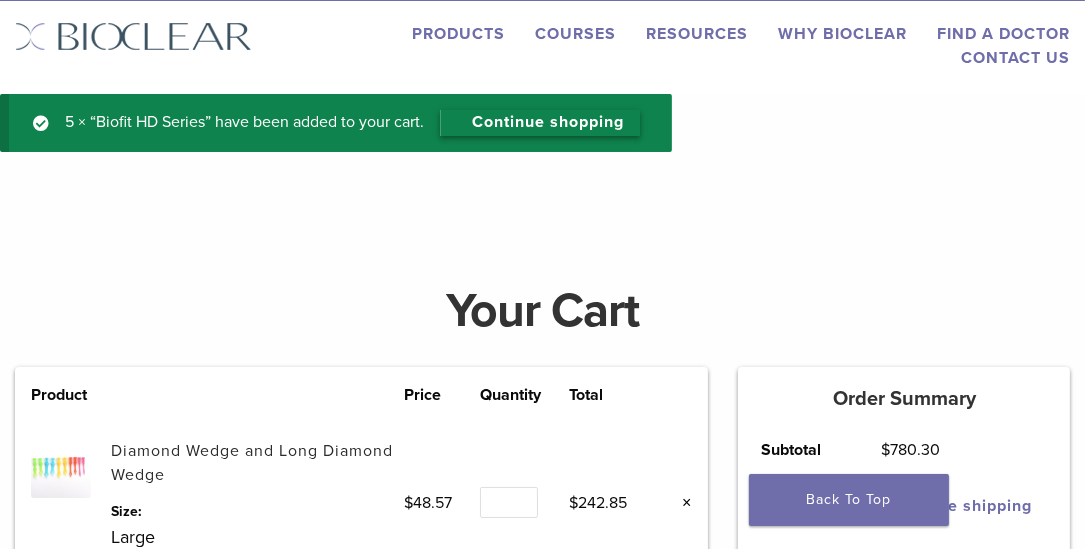 click on "Continue shopping" at bounding box center [540, 123] 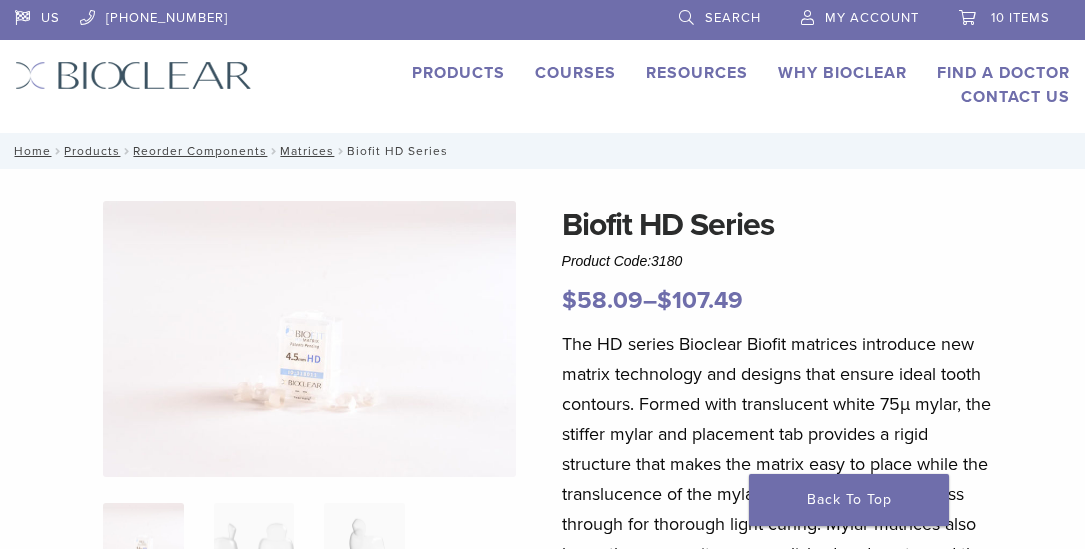 scroll, scrollTop: 0, scrollLeft: 0, axis: both 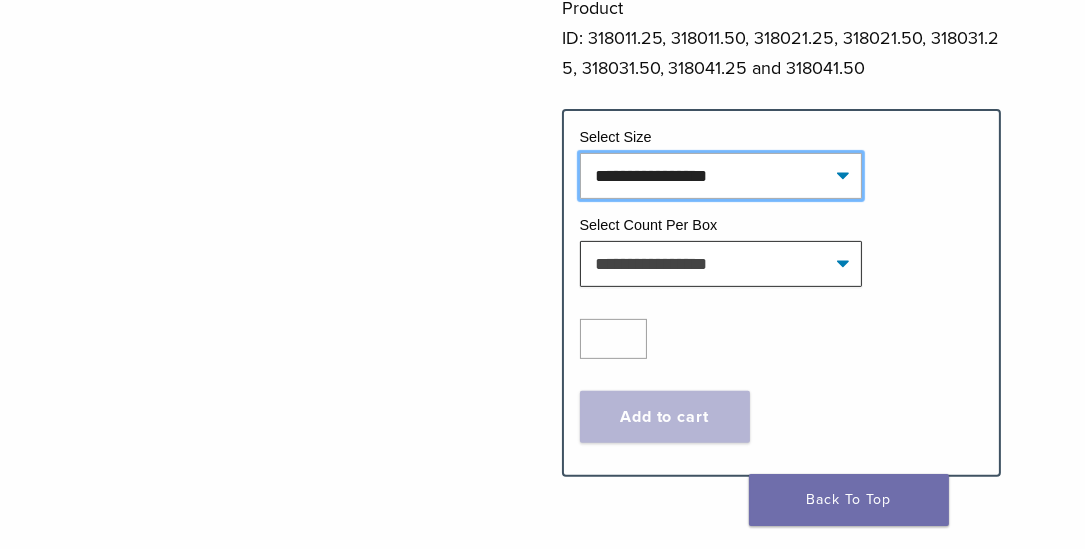 click on "**********" 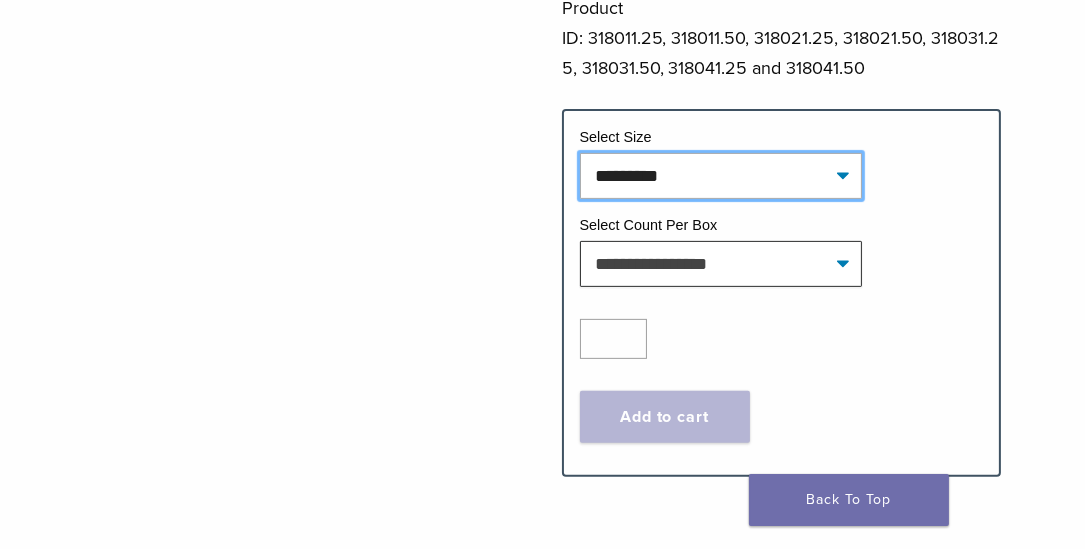 click on "**********" 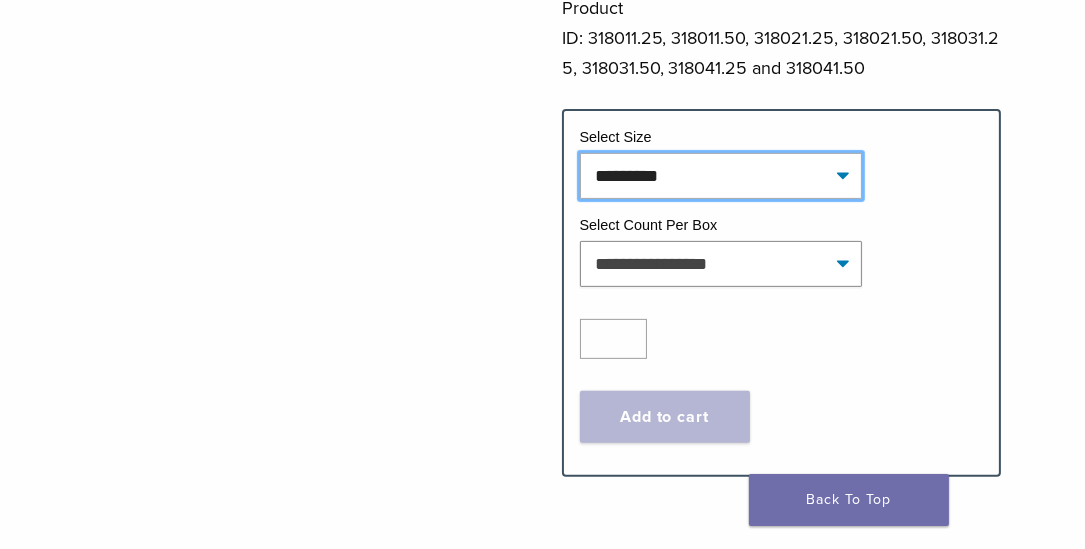 select on "*********" 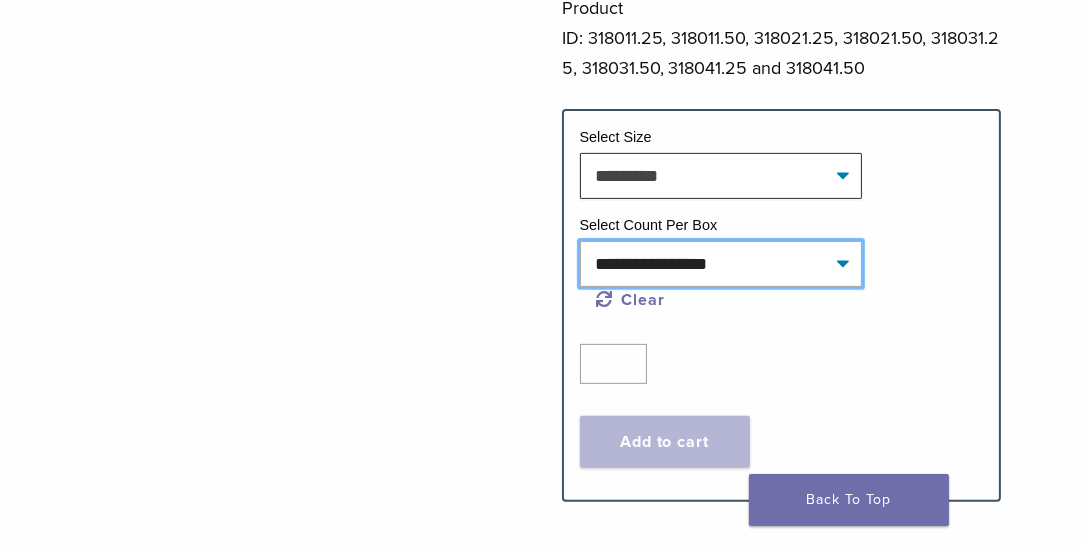 click on "**********" 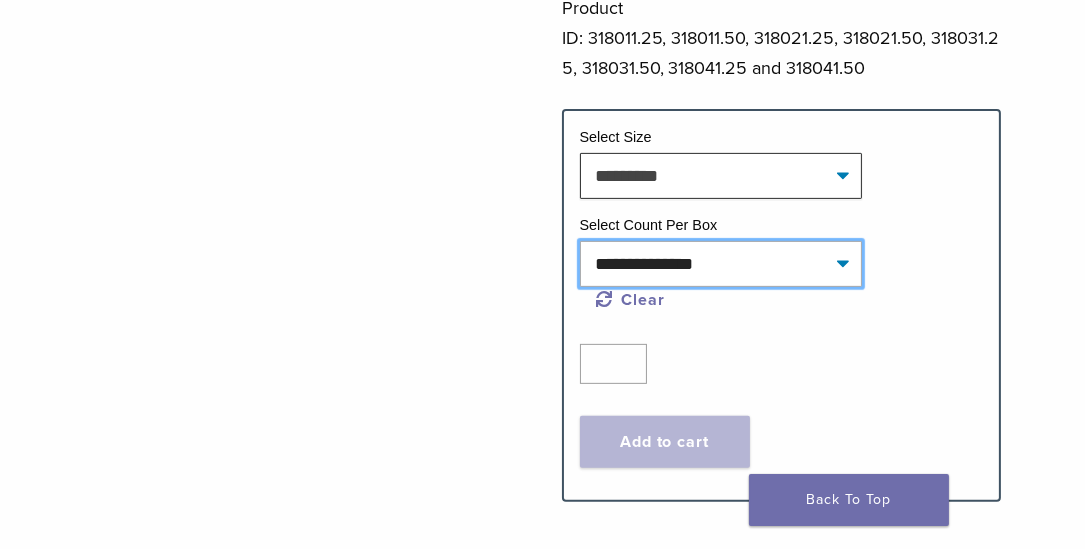 click on "**********" 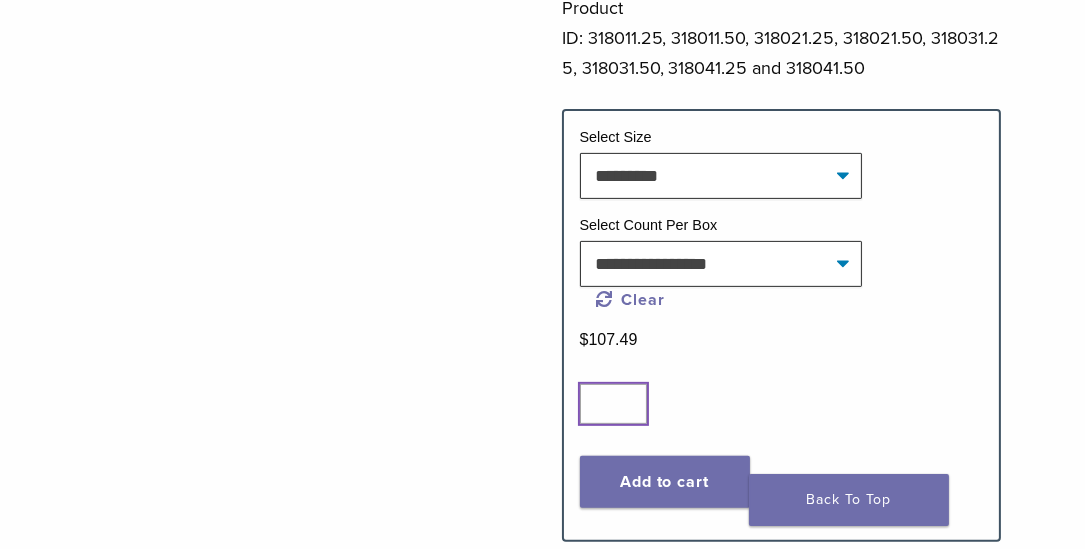 click on "*" 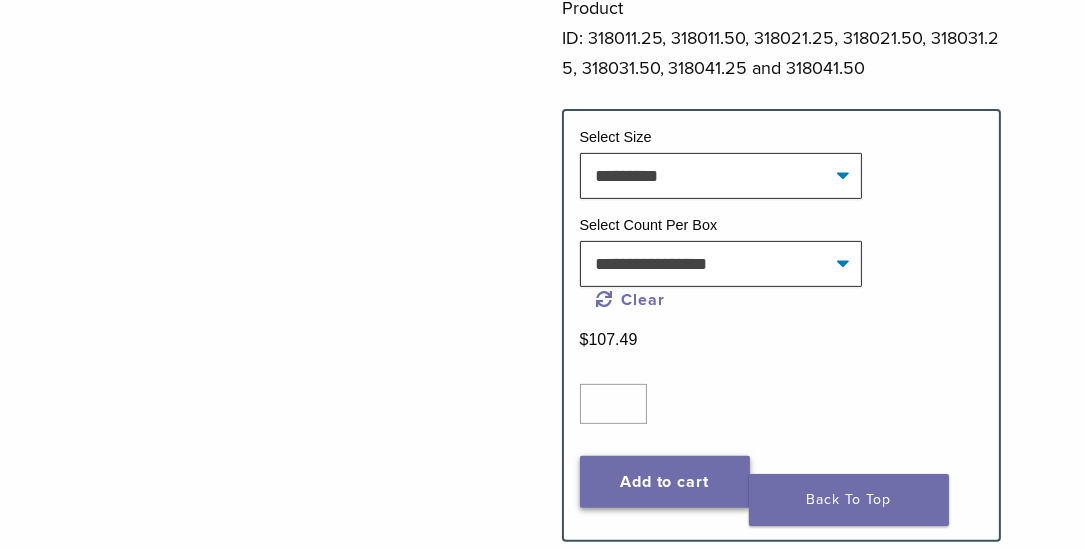 click on "Add to cart" 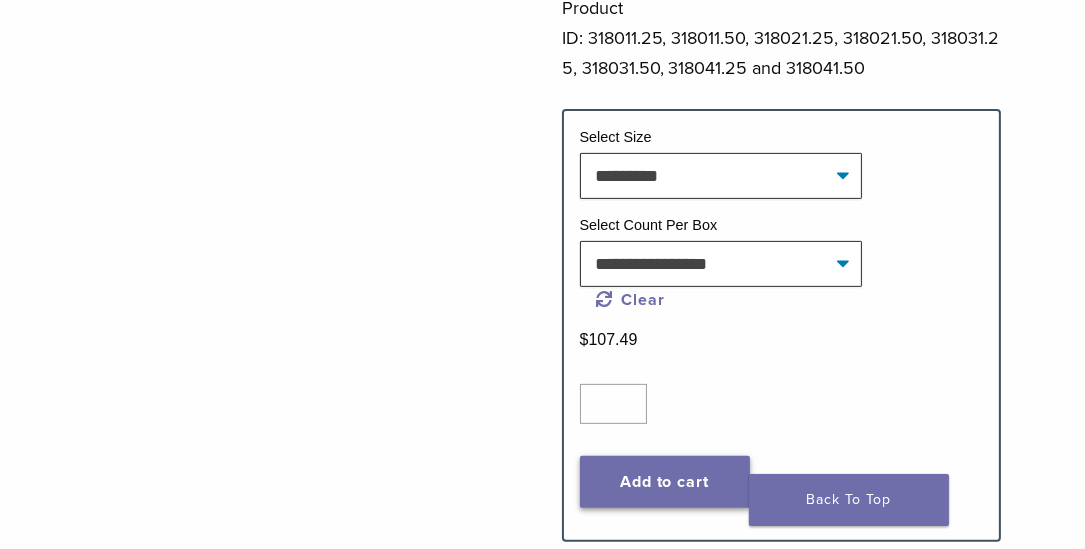 click on "Add to cart" 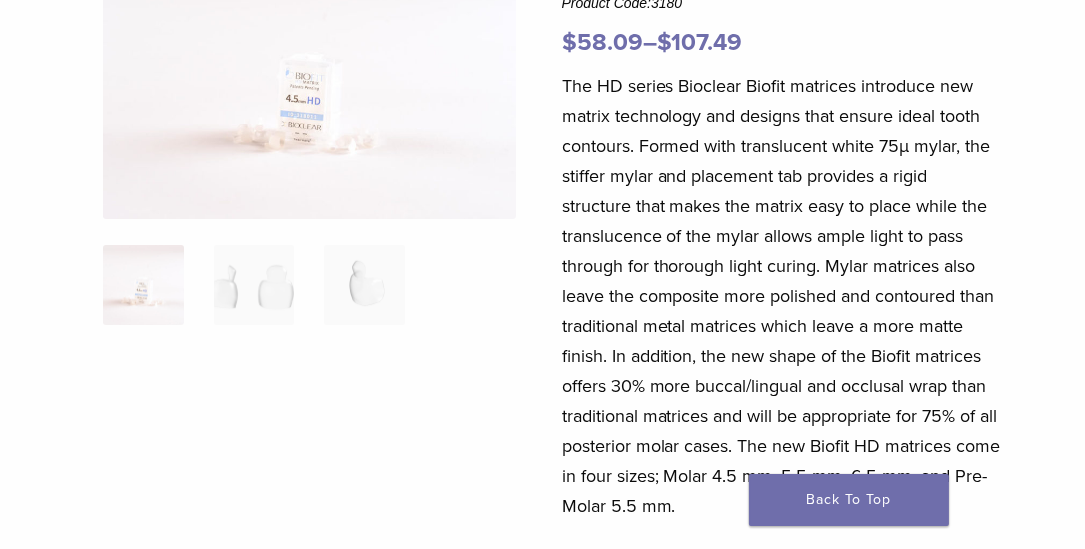 scroll, scrollTop: 255, scrollLeft: 0, axis: vertical 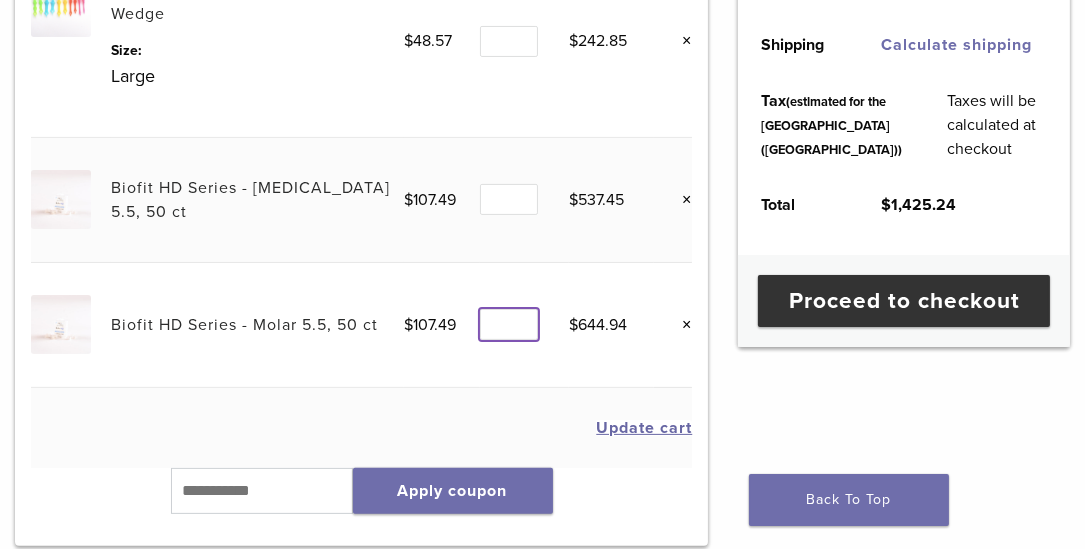 click on "*" at bounding box center (509, 324) 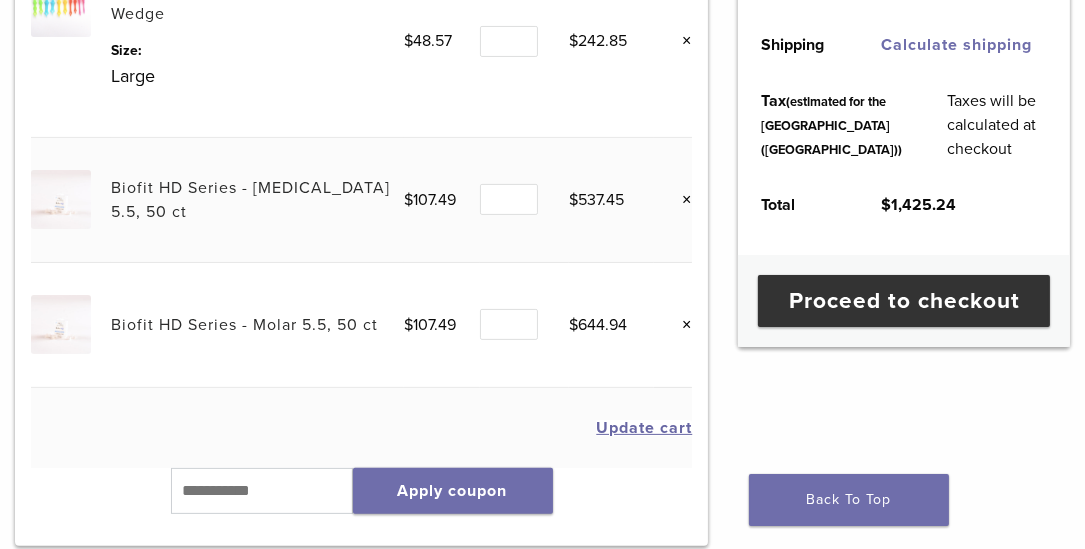 click on "Update cart" at bounding box center (644, 428) 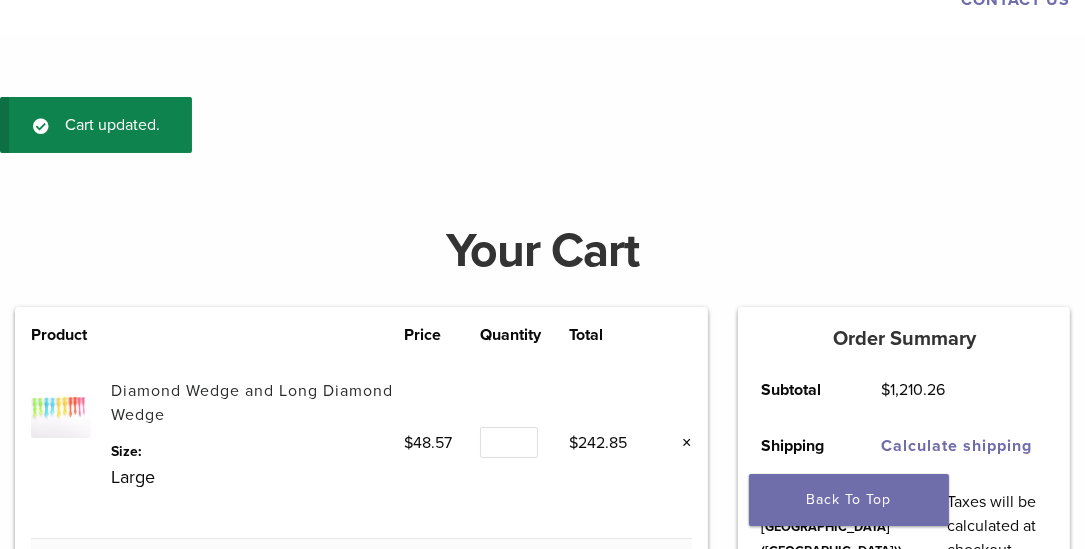 scroll, scrollTop: 95, scrollLeft: 0, axis: vertical 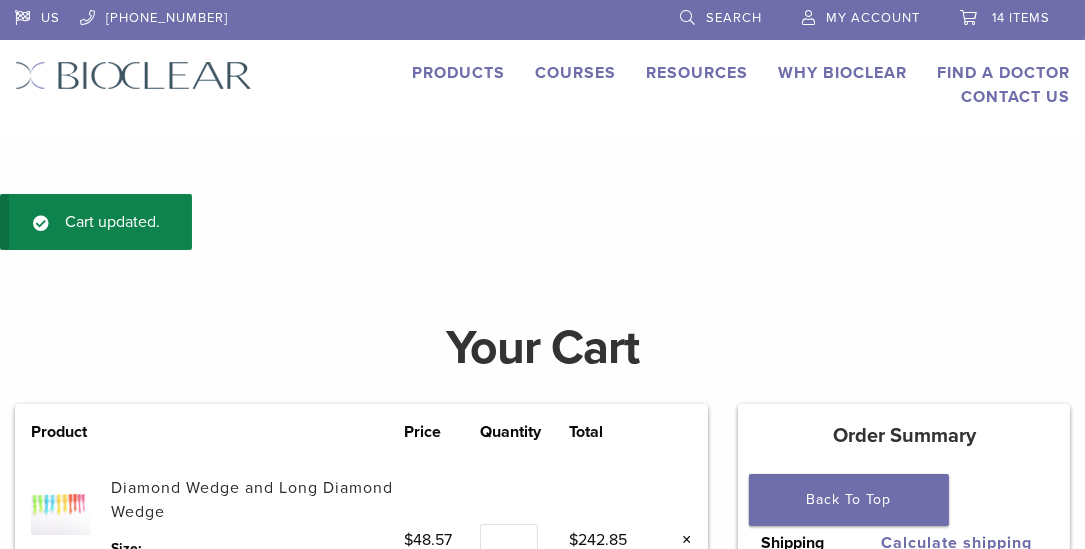 click on "Products" at bounding box center (458, 73) 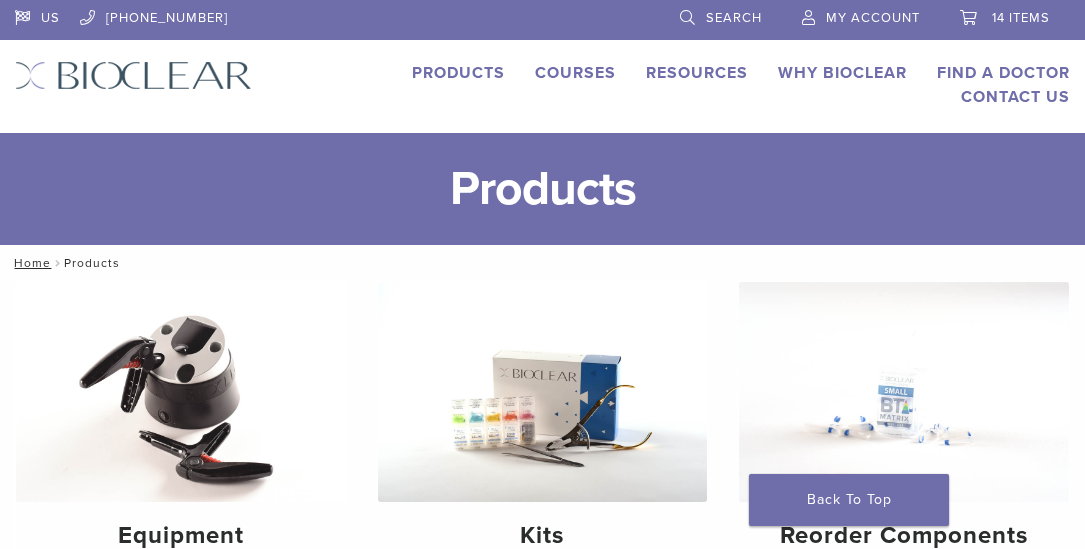 scroll, scrollTop: 0, scrollLeft: 0, axis: both 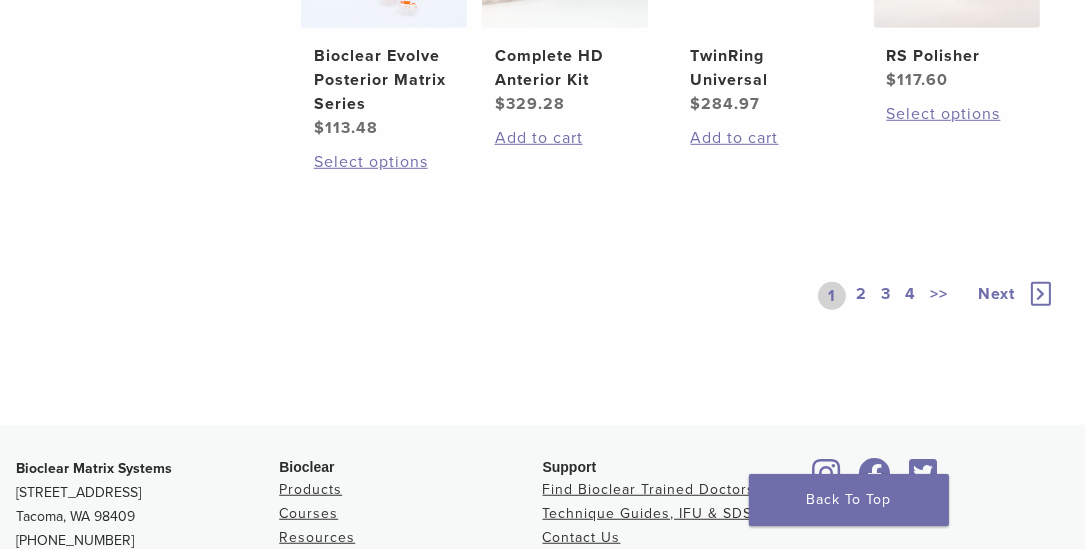 click on "3" at bounding box center (886, 296) 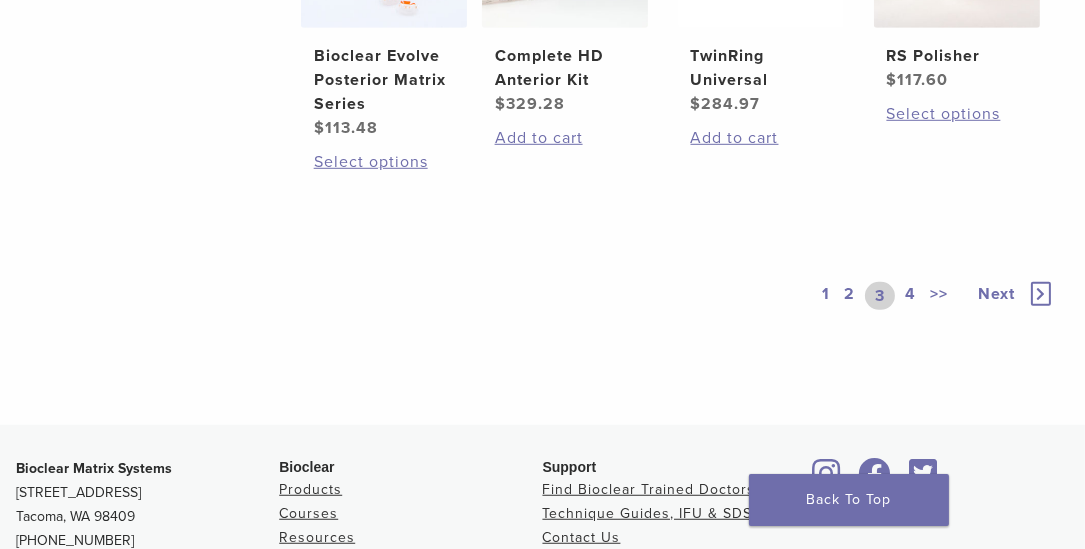 scroll, scrollTop: 1583, scrollLeft: 0, axis: vertical 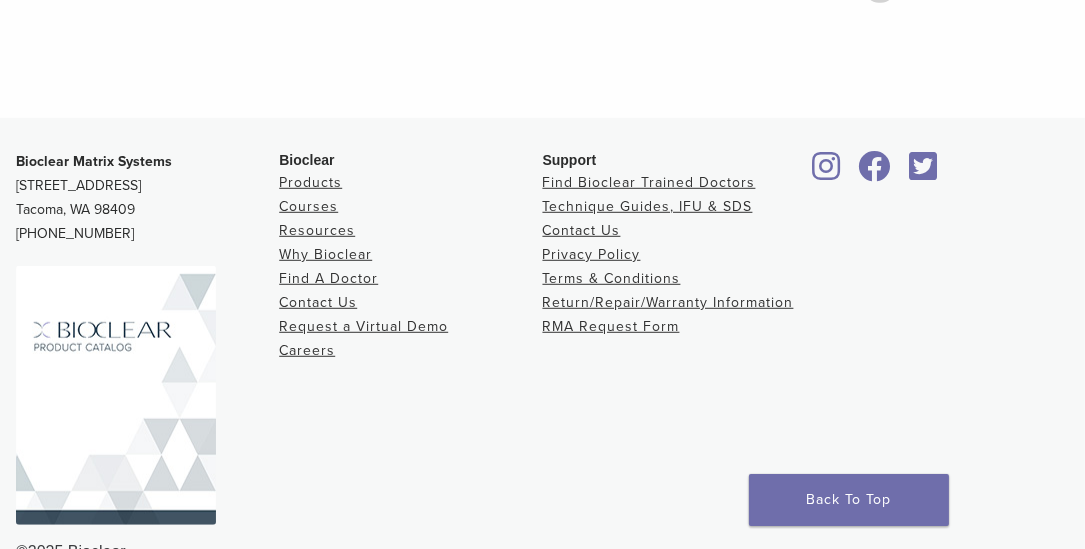 click on "4" at bounding box center (910, -11) 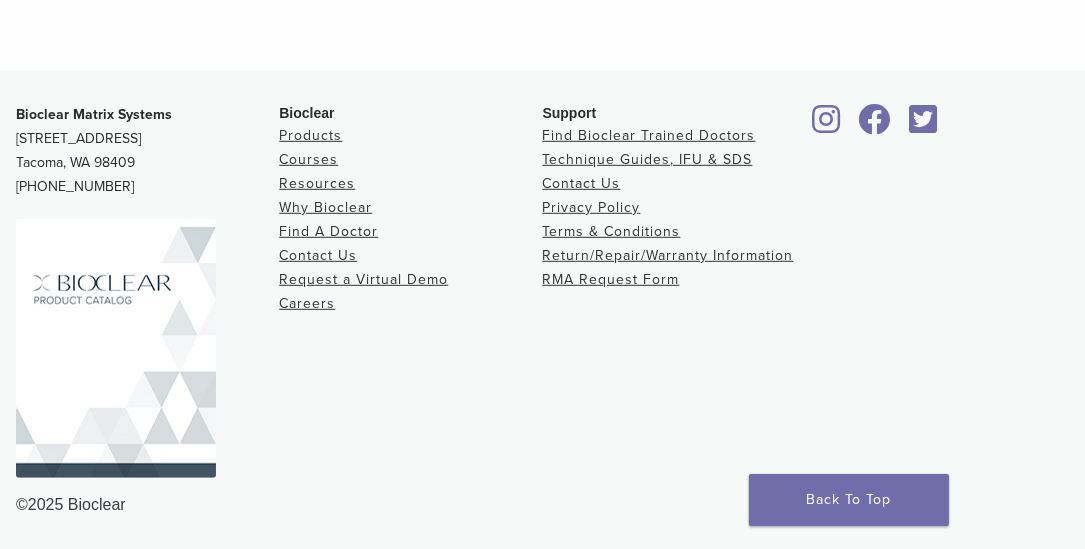 scroll, scrollTop: 1558, scrollLeft: 0, axis: vertical 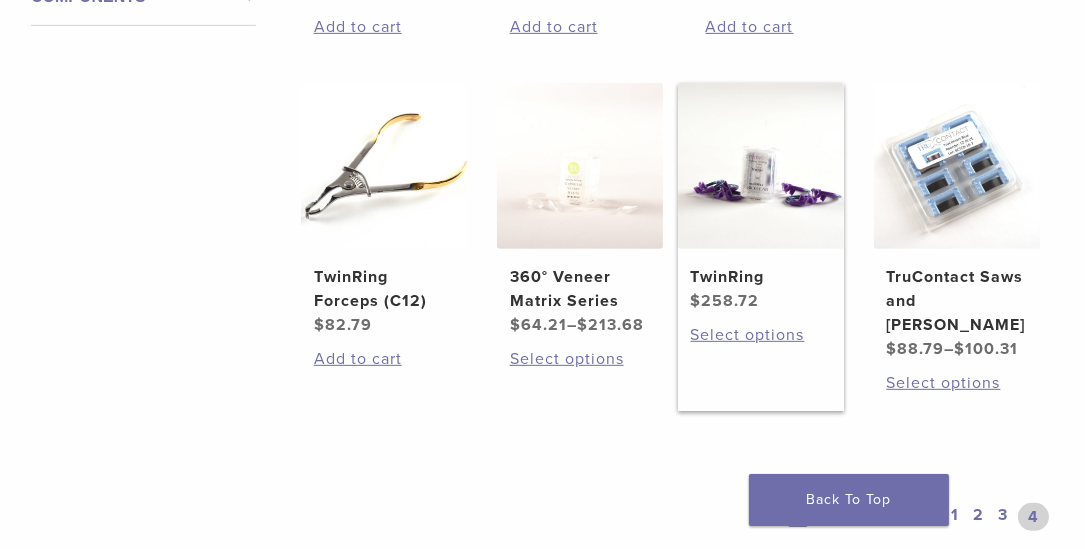 click on "TwinRing" at bounding box center [761, 277] 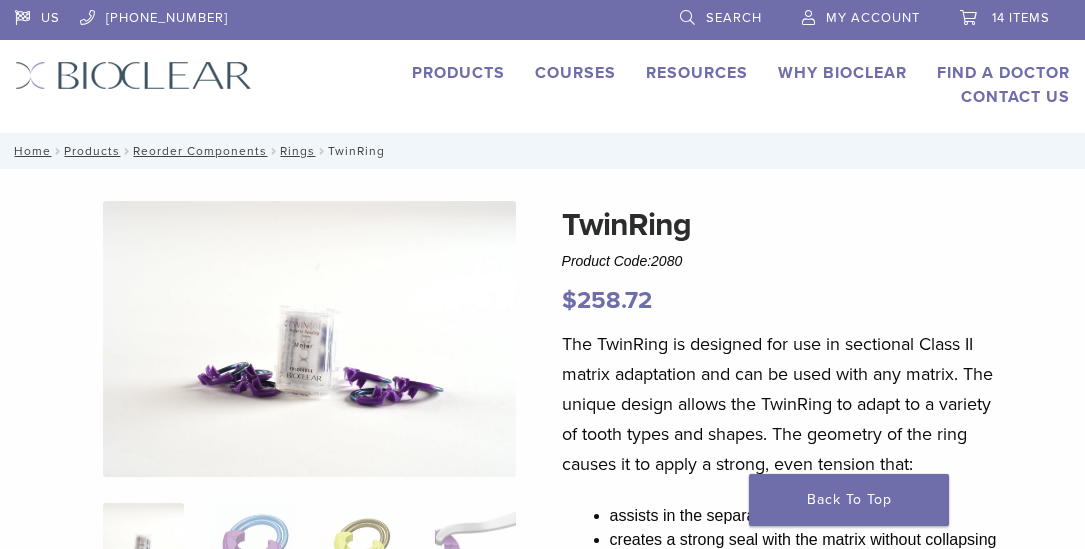scroll, scrollTop: 0, scrollLeft: 0, axis: both 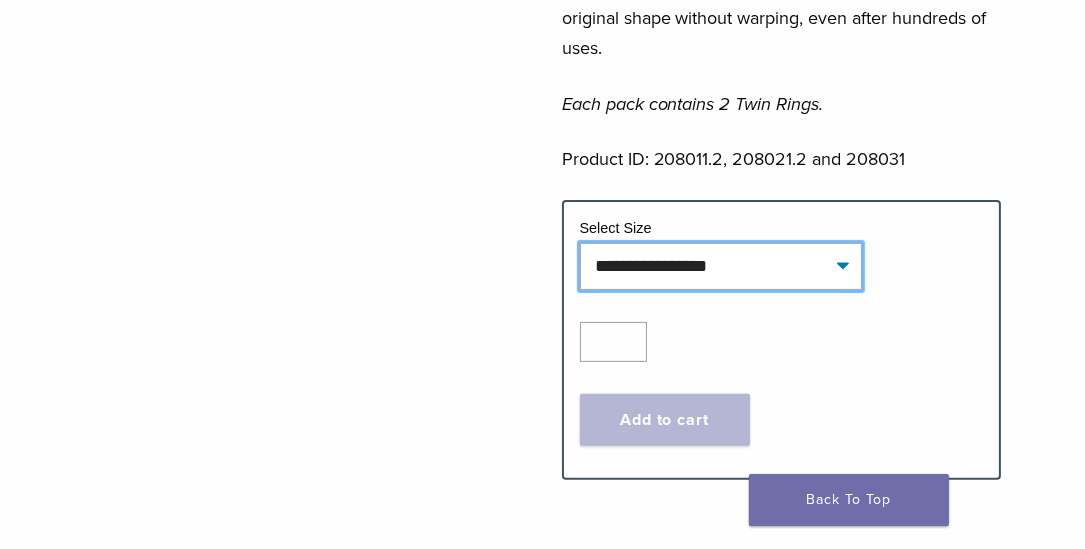 click on "**********" at bounding box center (721, 266) 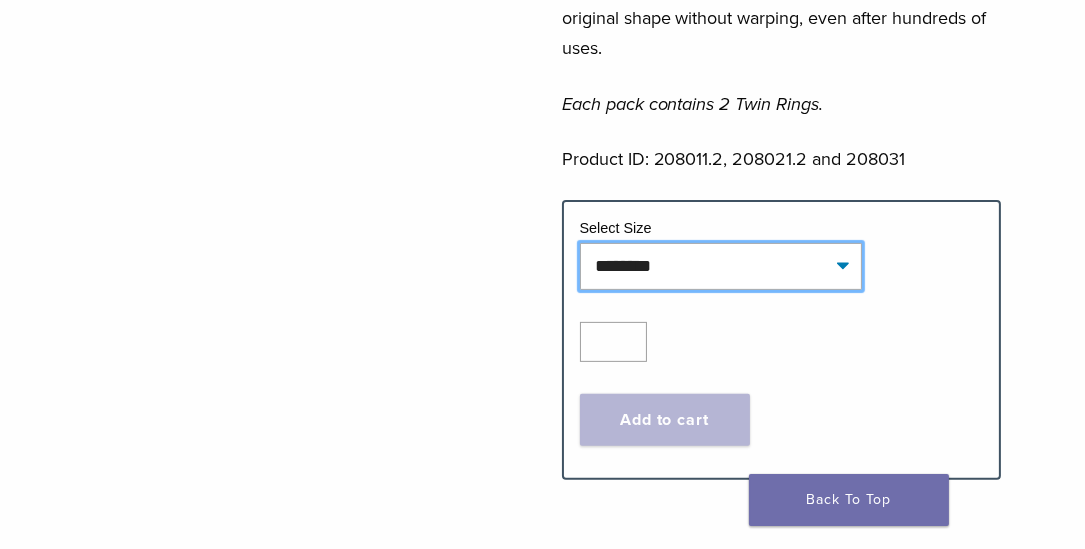 click on "**********" at bounding box center (721, 266) 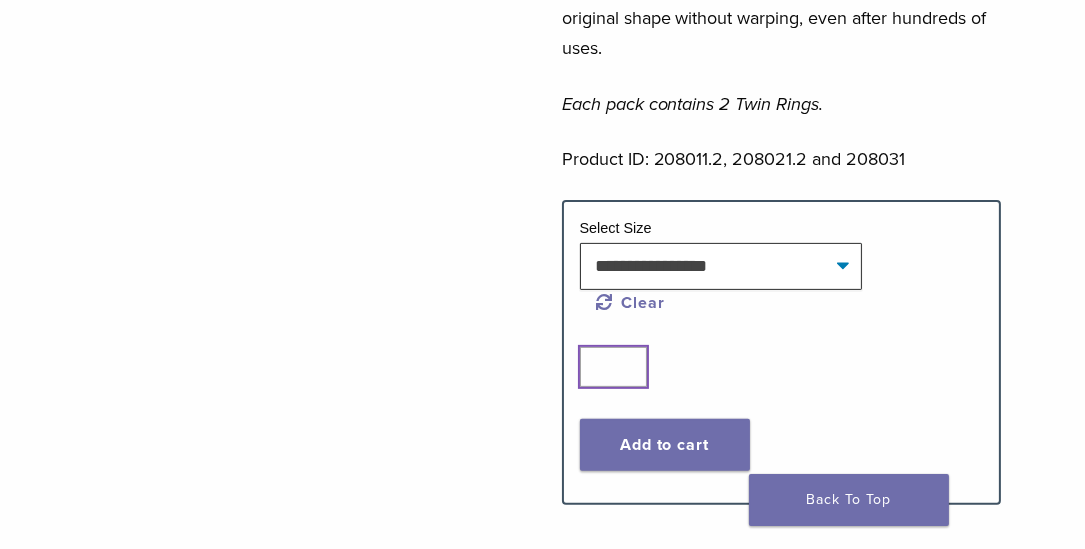 type on "*" 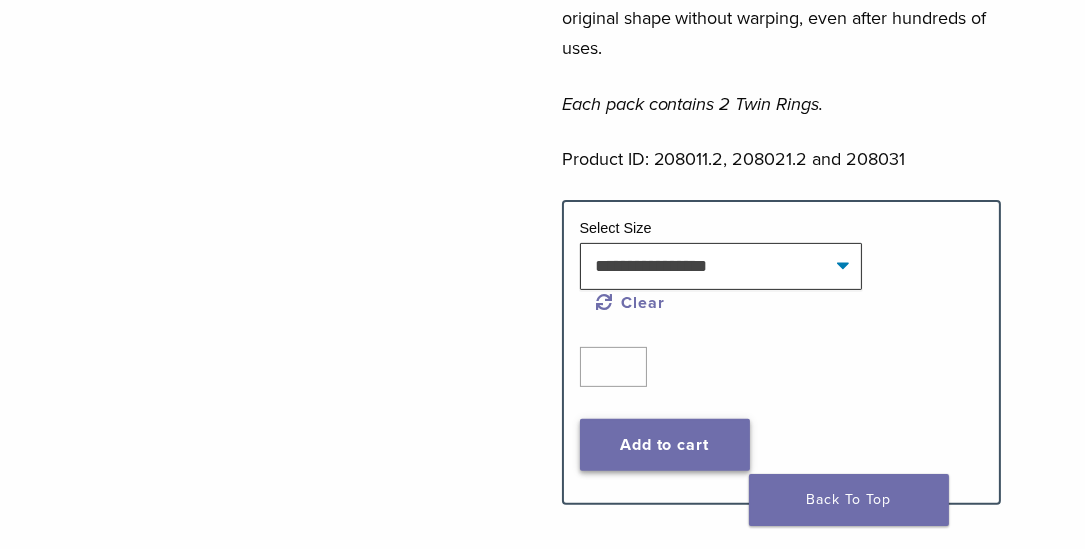 click on "Add to cart" at bounding box center (665, 445) 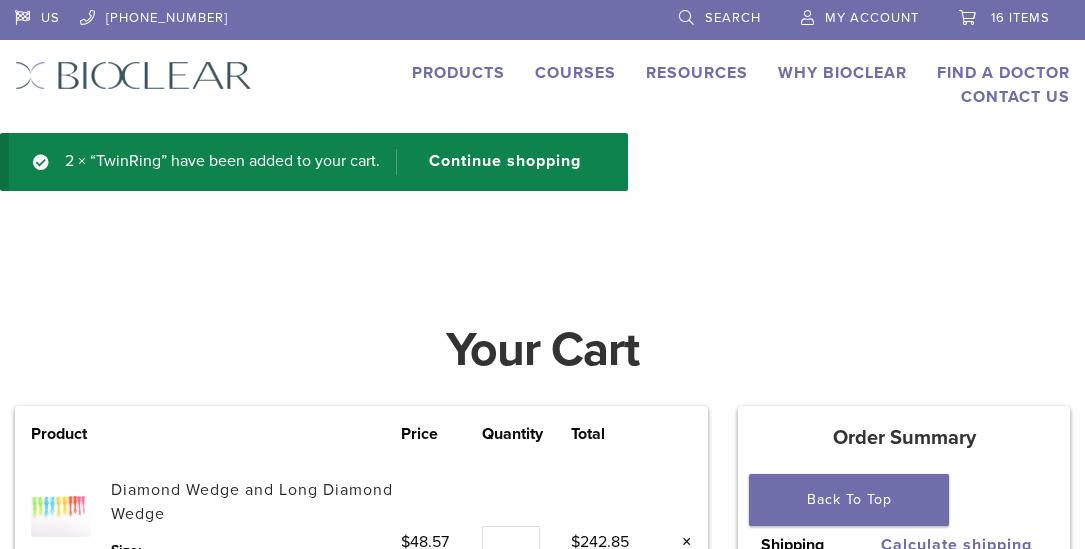 scroll, scrollTop: 0, scrollLeft: 0, axis: both 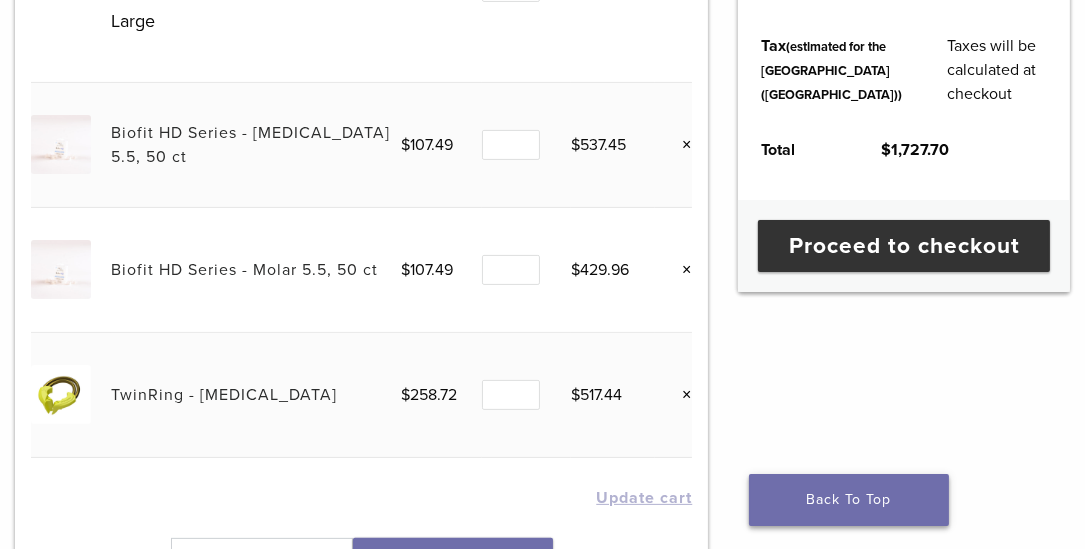 click on "Back To Top" at bounding box center (849, 500) 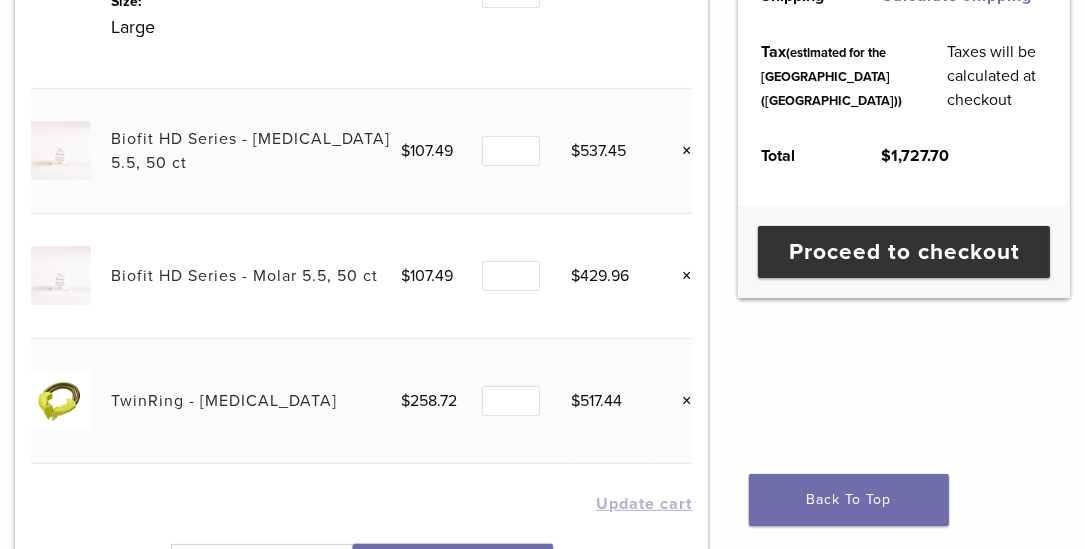 scroll, scrollTop: 573, scrollLeft: 0, axis: vertical 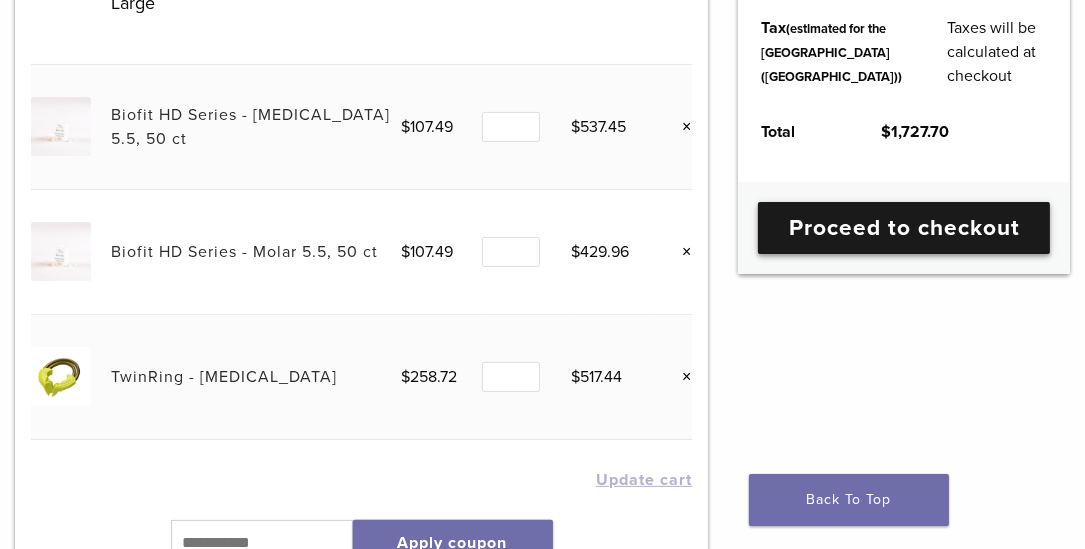 click on "Proceed to checkout" at bounding box center [904, 228] 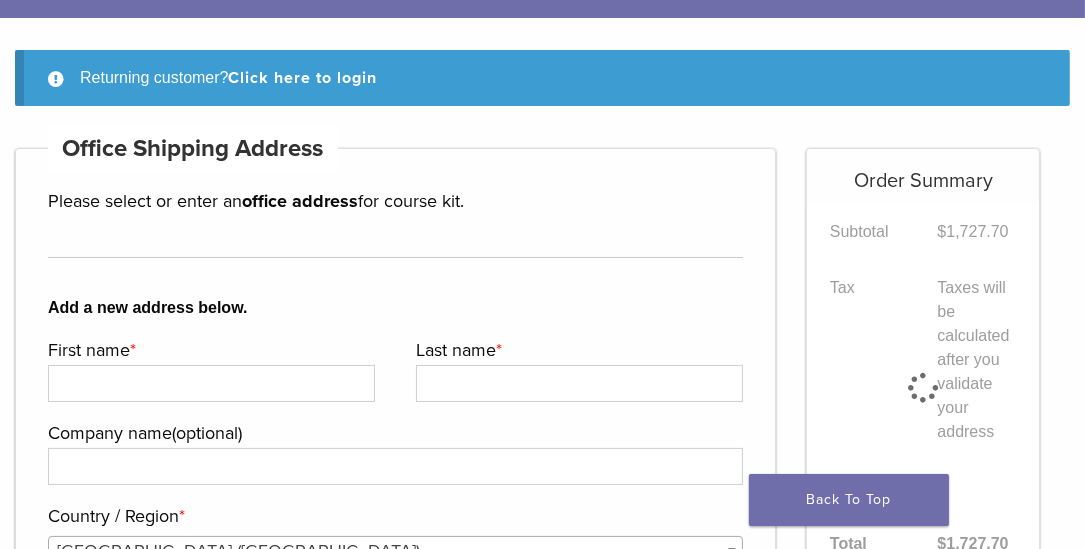 scroll, scrollTop: 213, scrollLeft: 0, axis: vertical 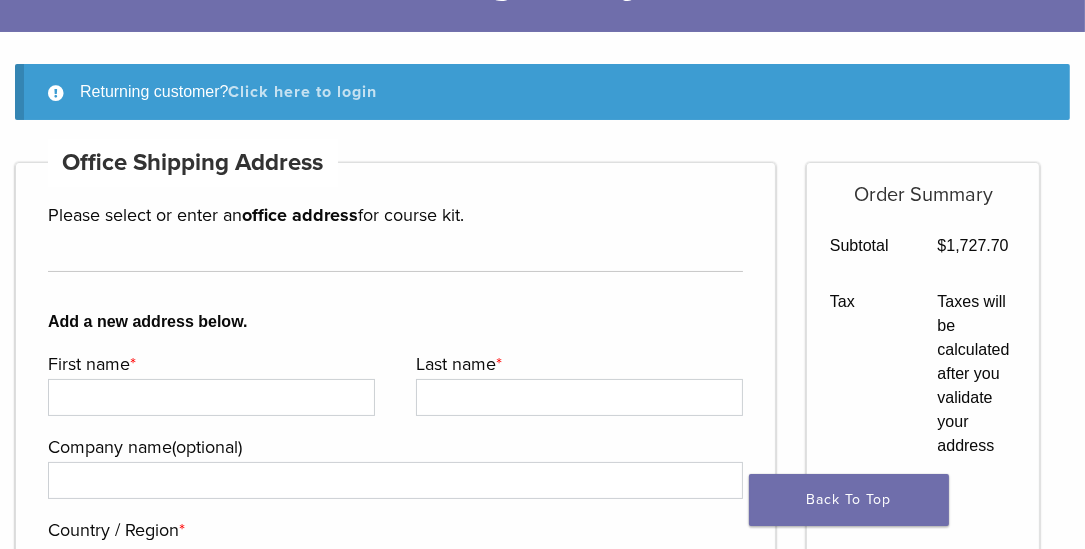 click on "Click here to login" at bounding box center (303, 92) 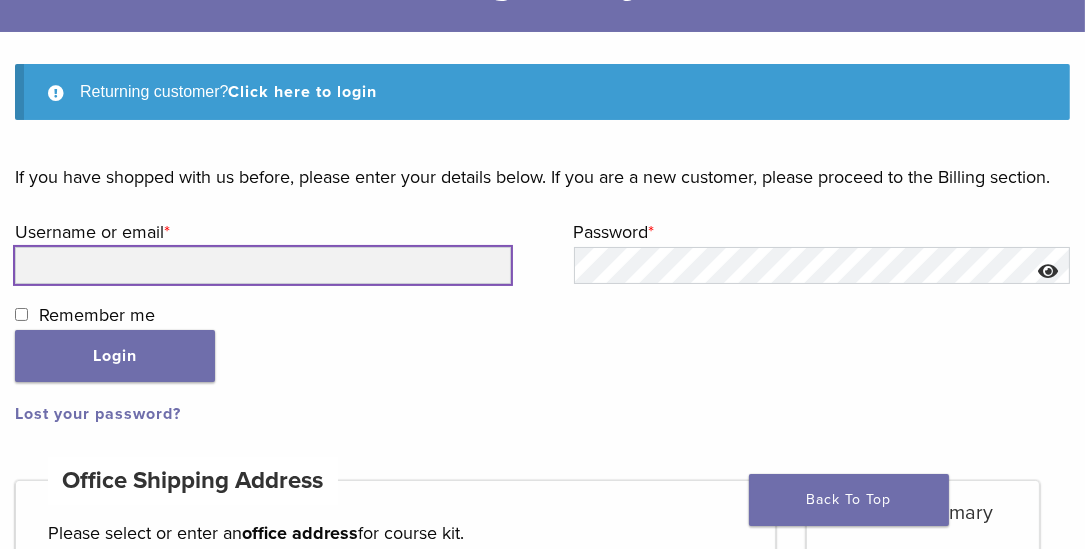 click on "Username or email  * Required" at bounding box center [263, 265] 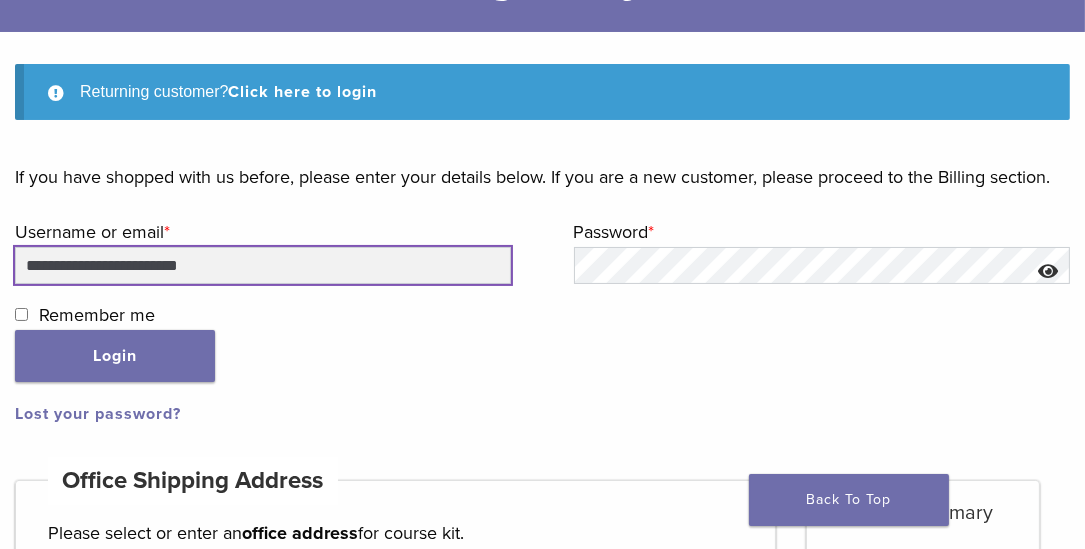 type on "**********" 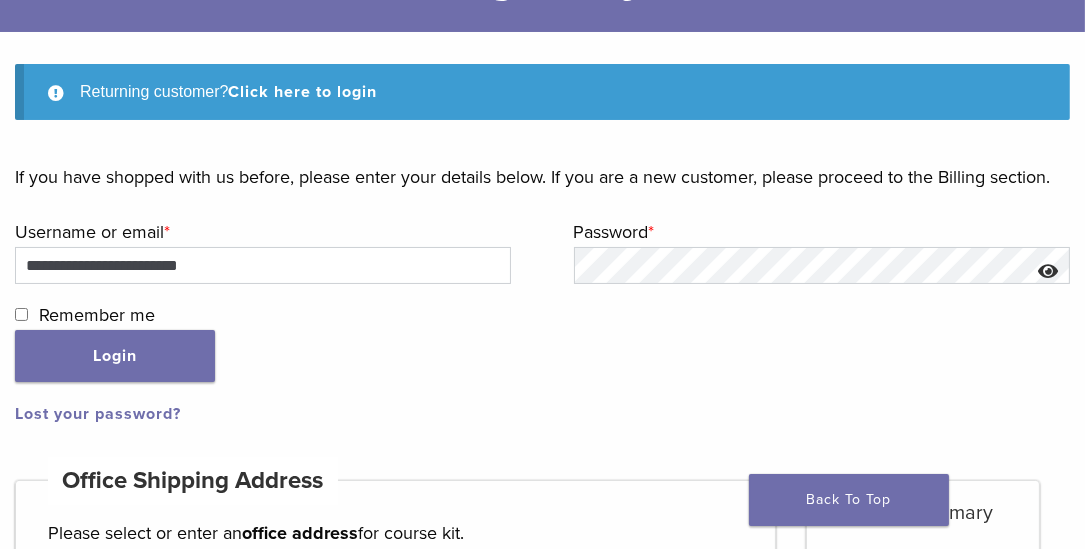 click at bounding box center (1048, 272) 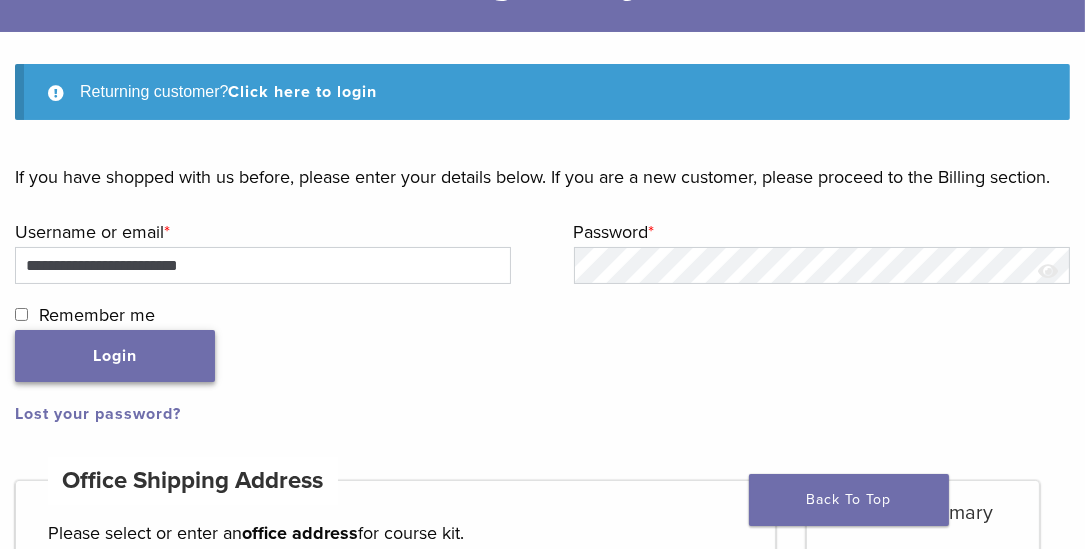 click on "Login" at bounding box center (115, 356) 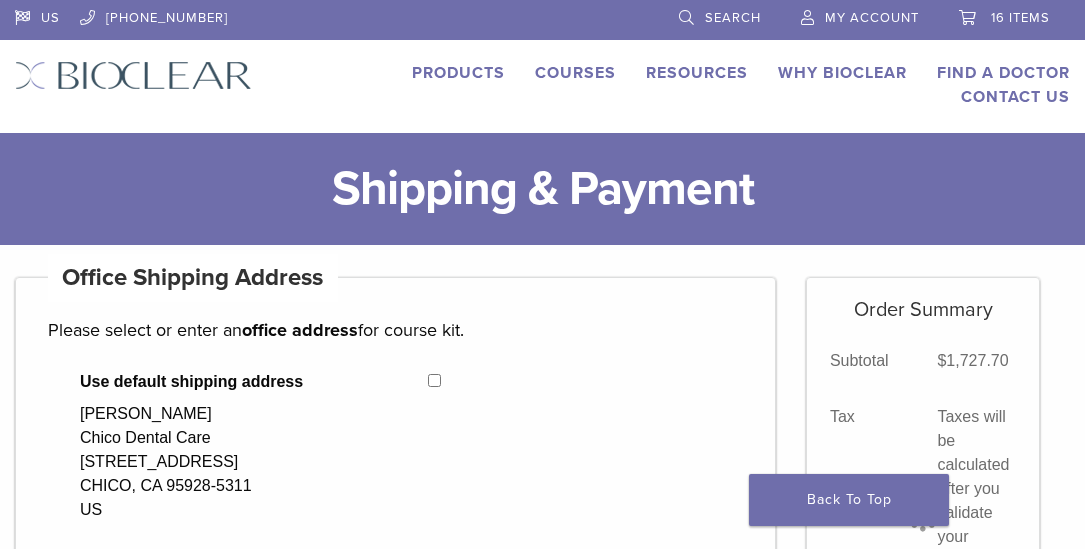 select on "**" 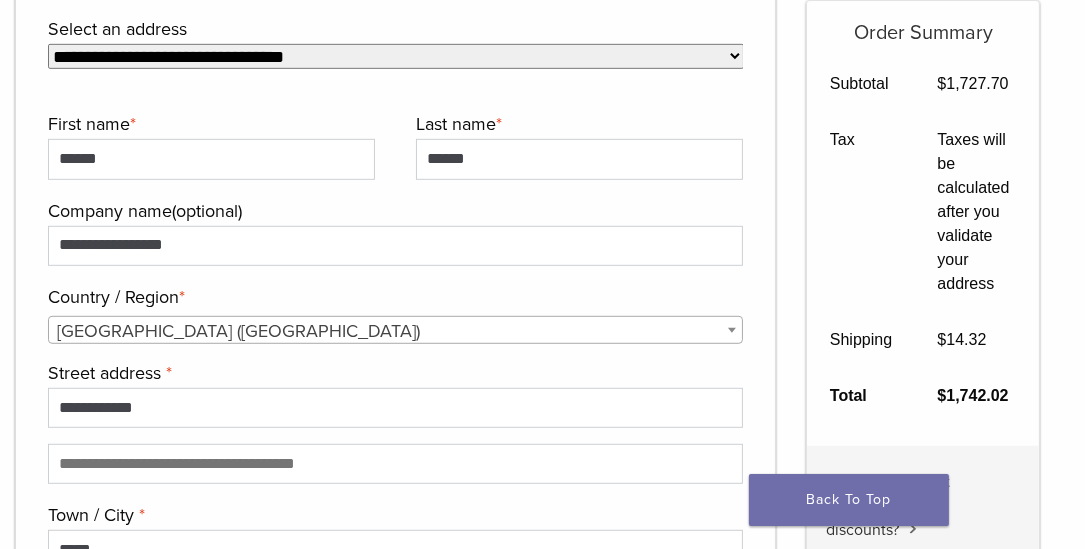 scroll, scrollTop: 1474, scrollLeft: 0, axis: vertical 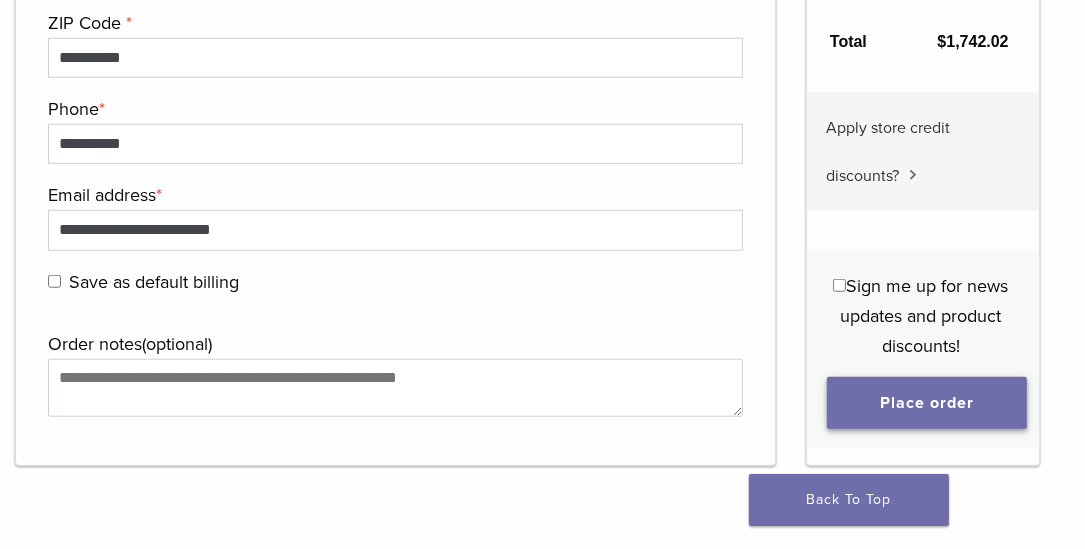 click on "Place order" at bounding box center (927, 403) 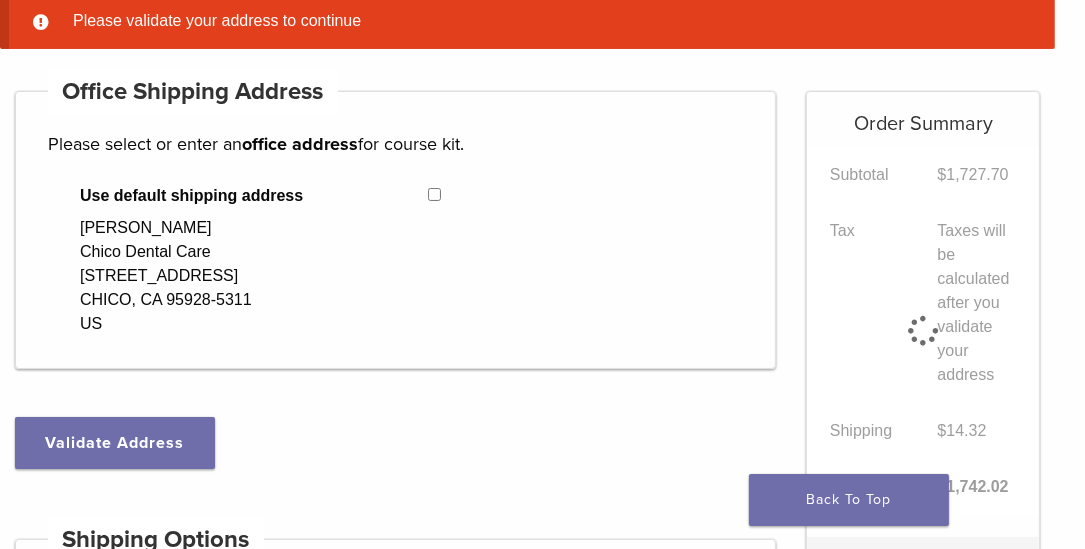 scroll, scrollTop: 178, scrollLeft: 0, axis: vertical 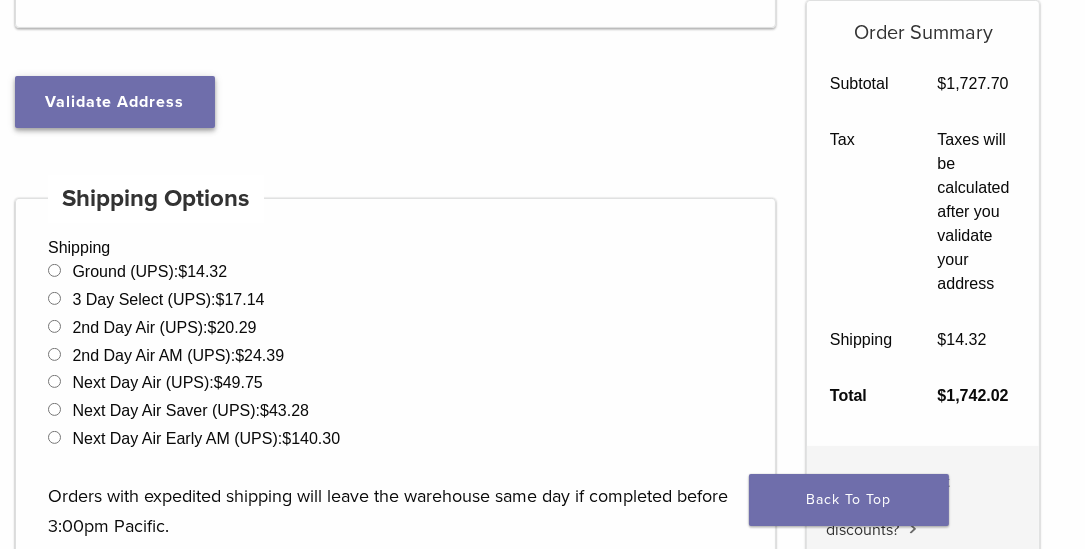 click on "Validate Address" at bounding box center (115, 102) 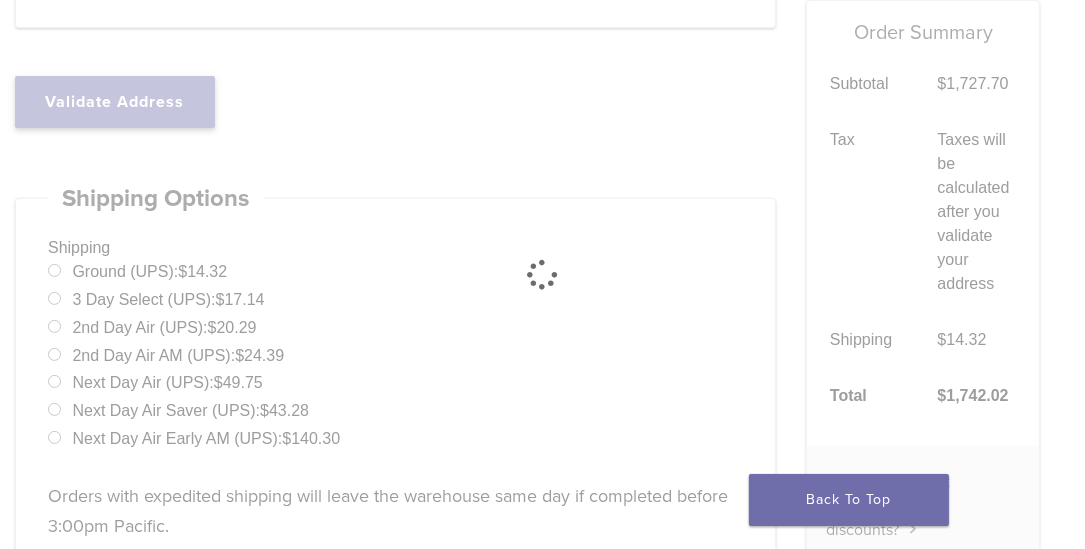 select on "**" 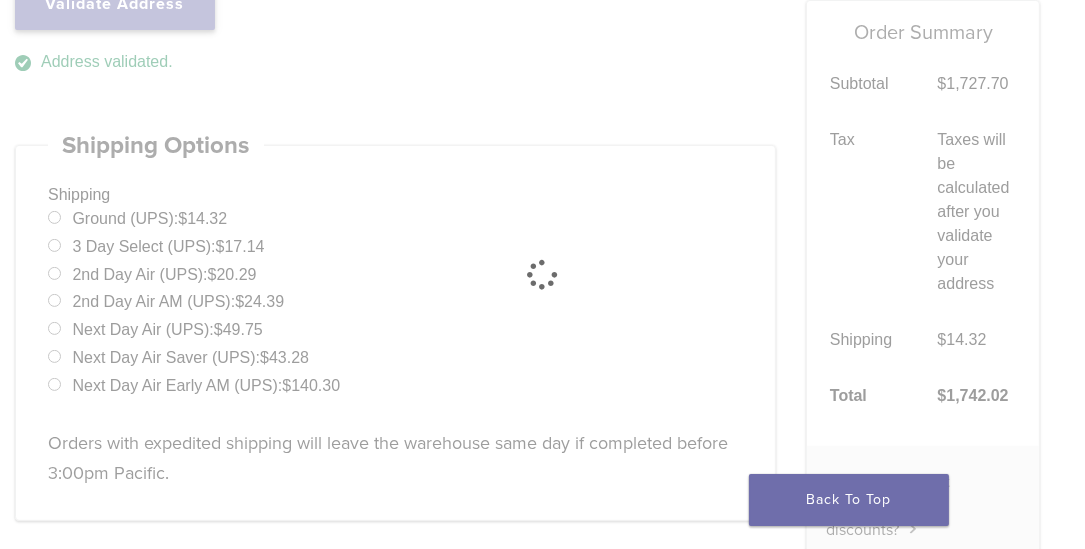 scroll, scrollTop: 527, scrollLeft: 0, axis: vertical 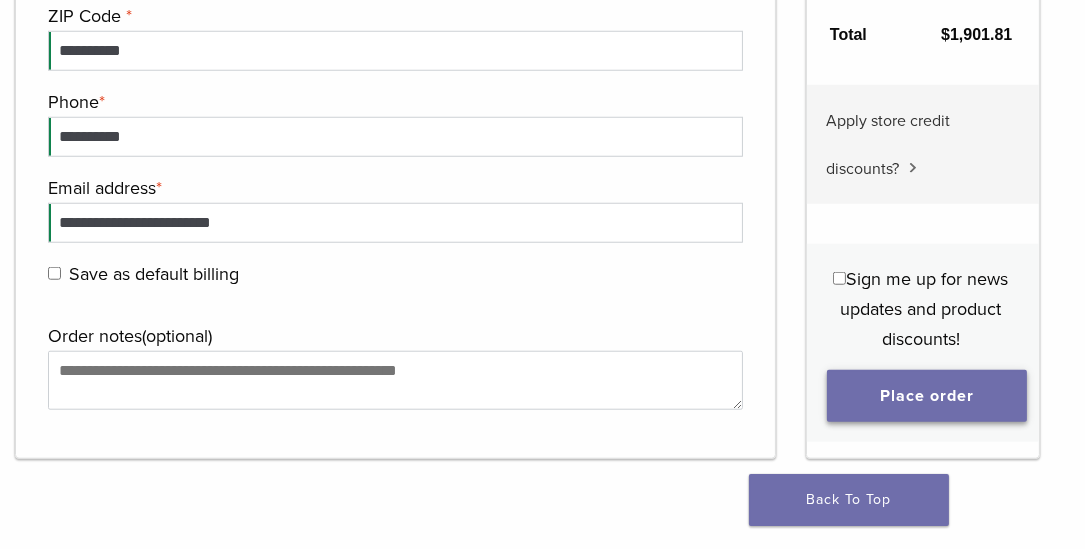 click on "Place order" at bounding box center [927, 396] 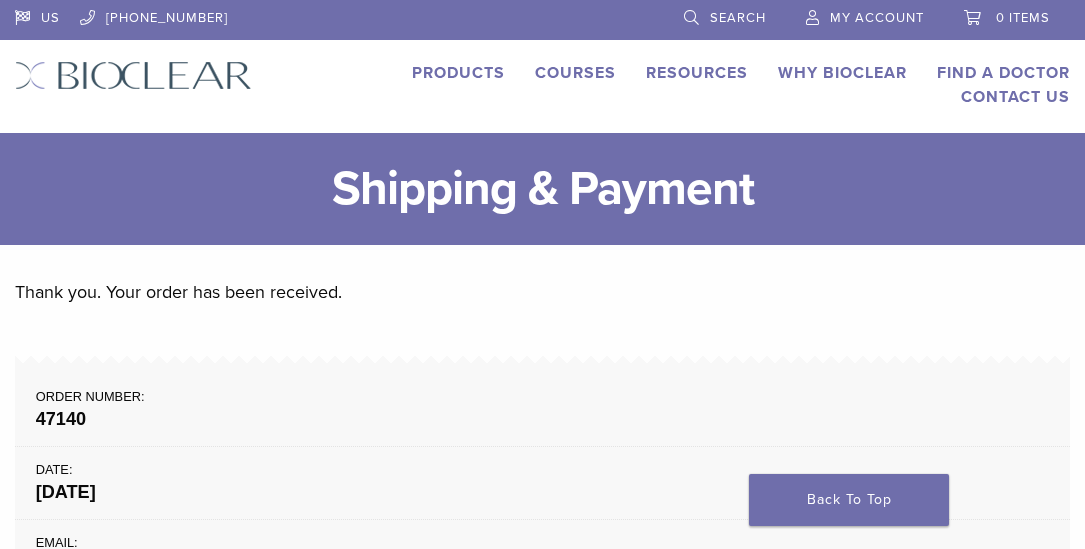 scroll, scrollTop: 0, scrollLeft: 0, axis: both 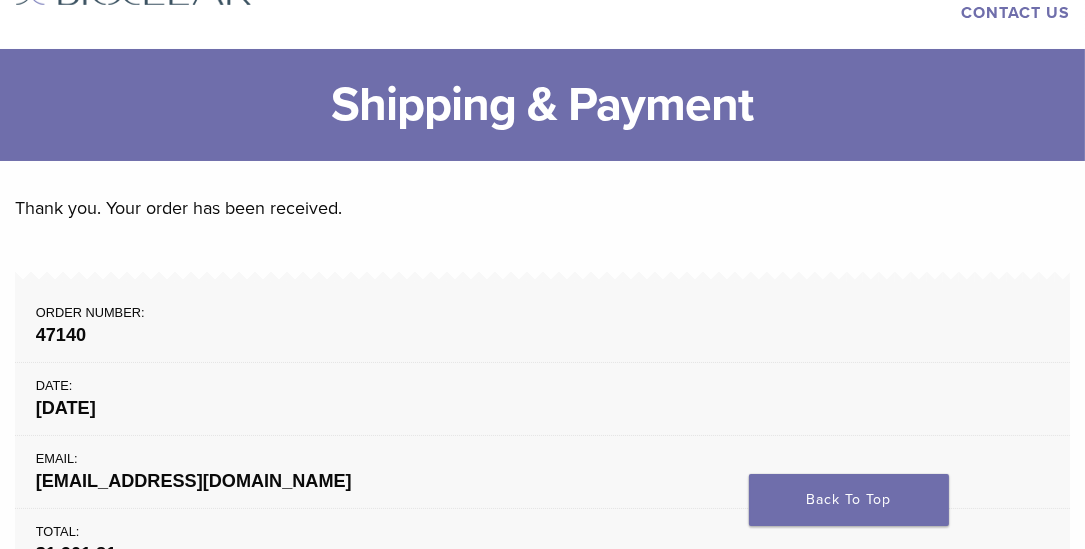 drag, startPoint x: 685, startPoint y: 221, endPoint x: 683, endPoint y: 210, distance: 11.18034 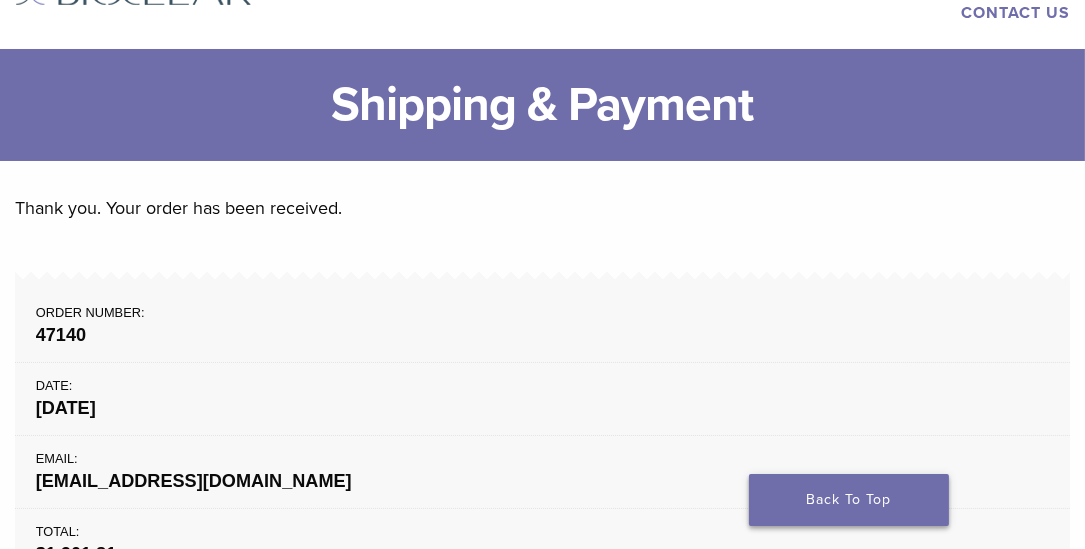 click on "Back To Top" at bounding box center [849, 500] 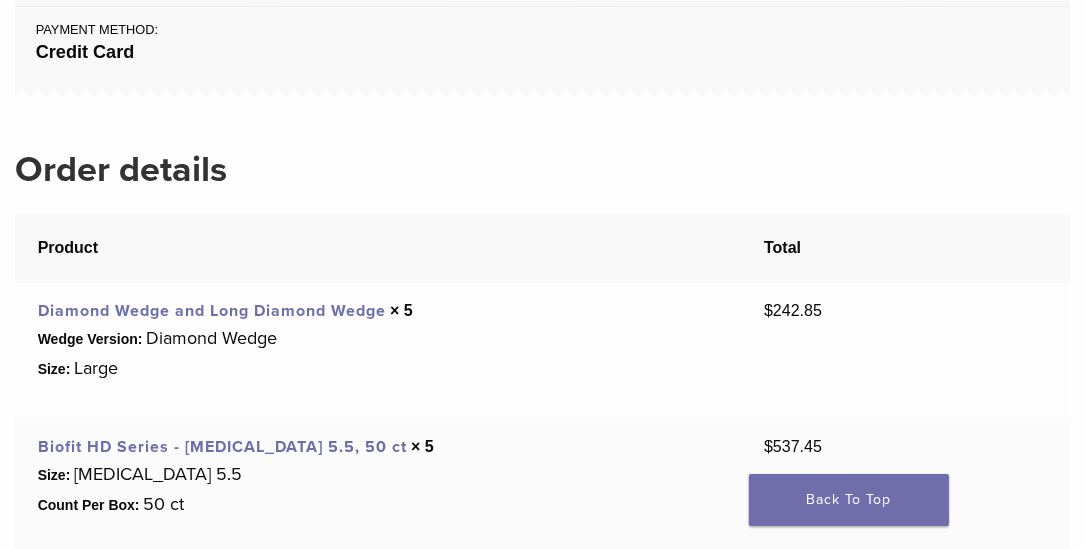 scroll, scrollTop: 655, scrollLeft: 0, axis: vertical 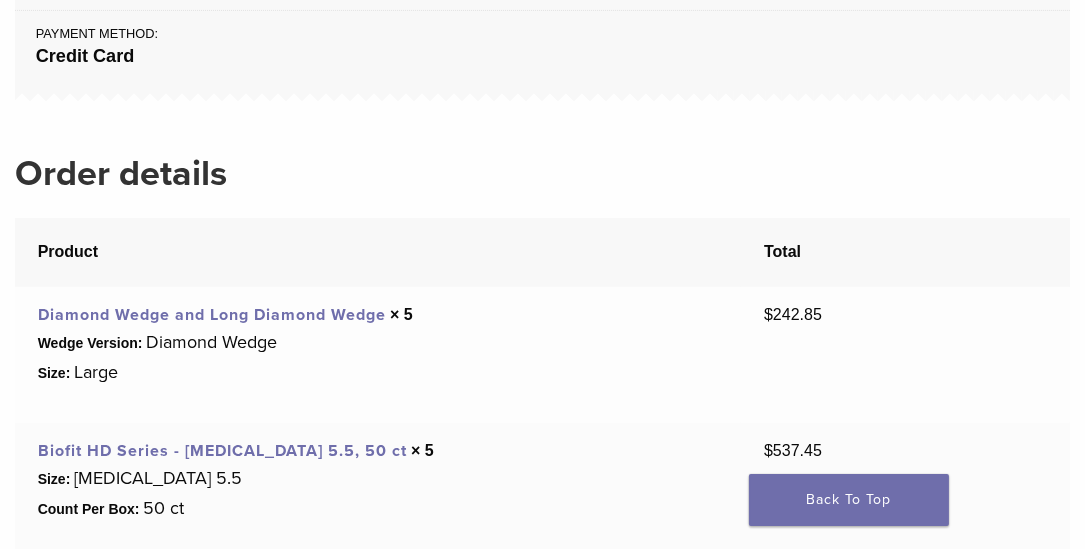 click on "Total" at bounding box center (905, 252) 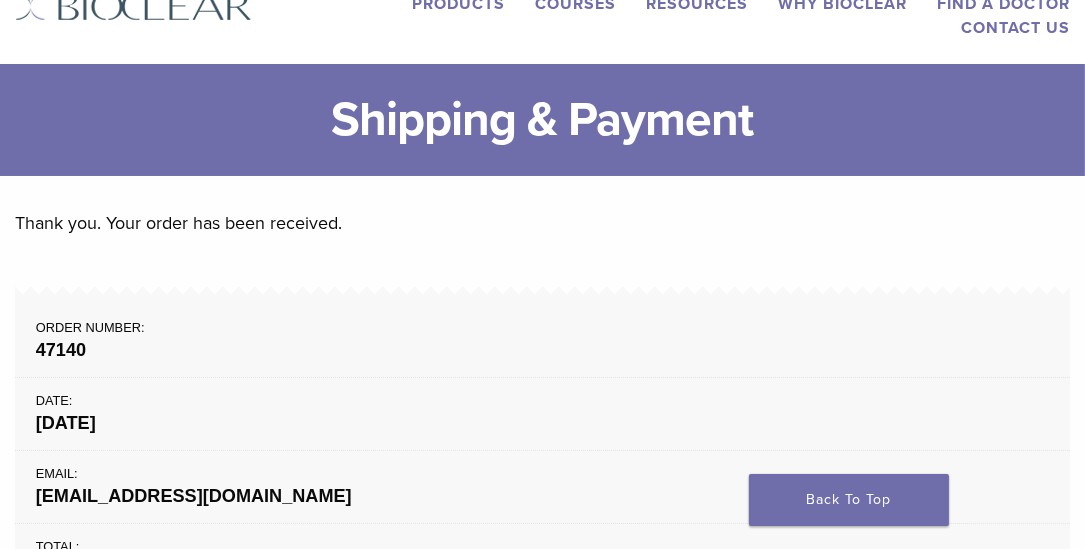 scroll, scrollTop: 0, scrollLeft: 0, axis: both 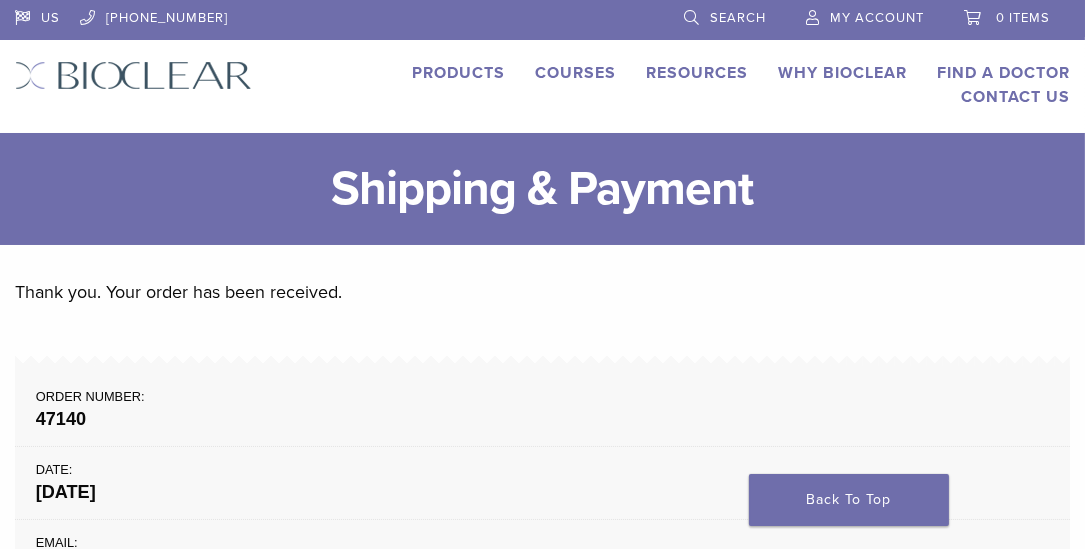 click on "Thank you. Your order has been received." at bounding box center (542, 292) 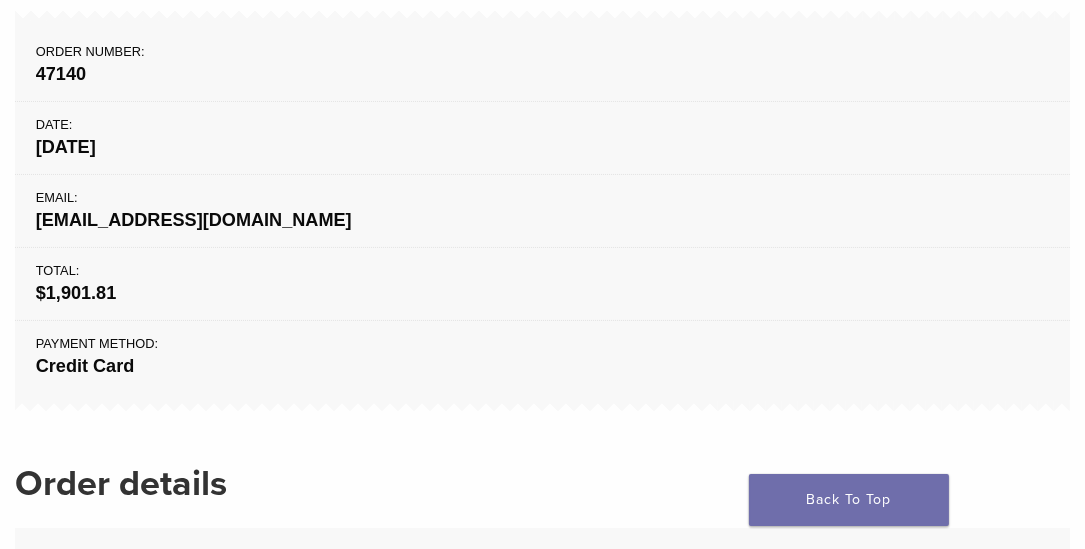 scroll, scrollTop: 373, scrollLeft: 0, axis: vertical 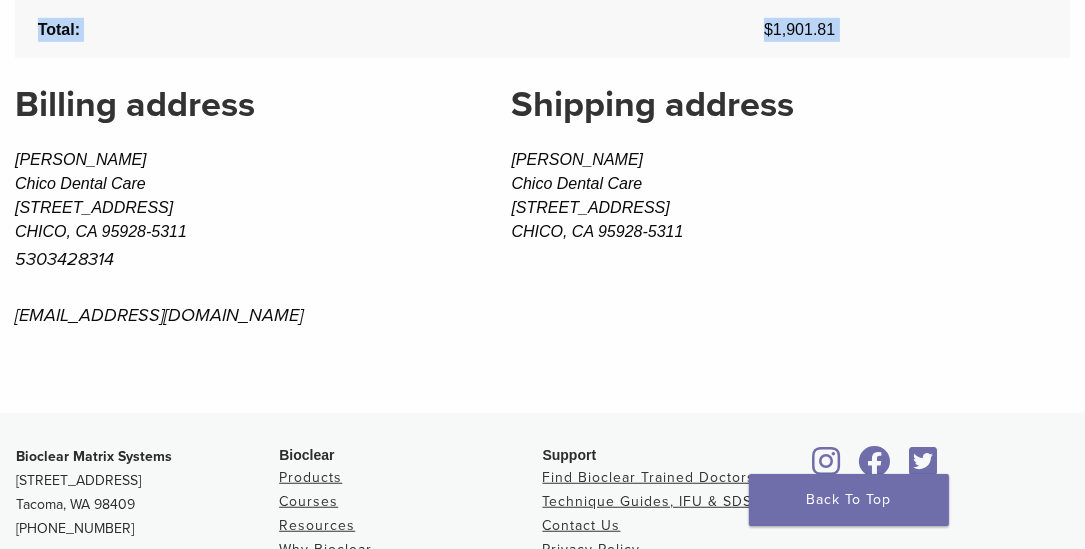 drag, startPoint x: 1069, startPoint y: 362, endPoint x: 1074, endPoint y: 352, distance: 11.18034 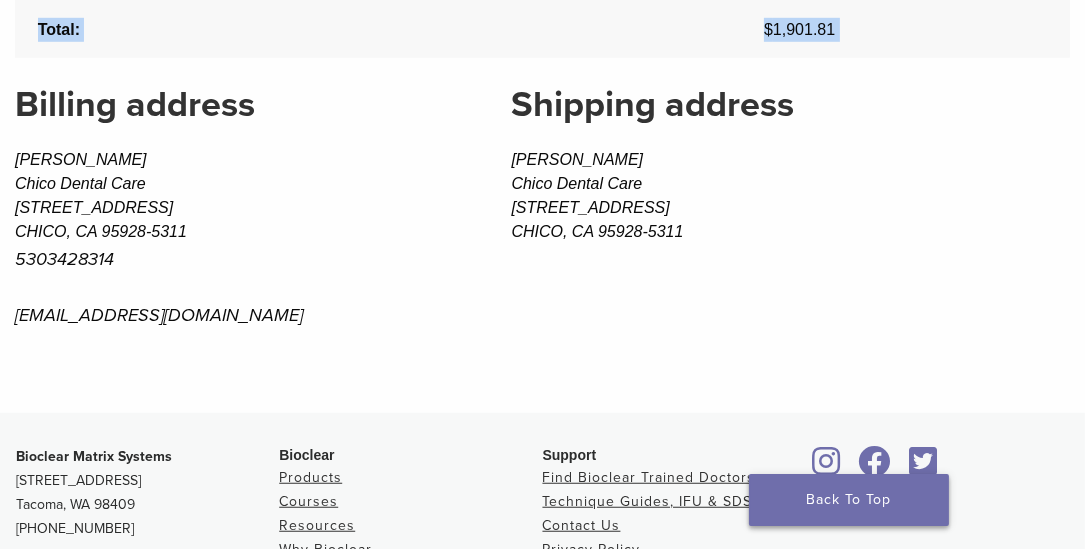 click on "Back To Top" at bounding box center (849, 500) 